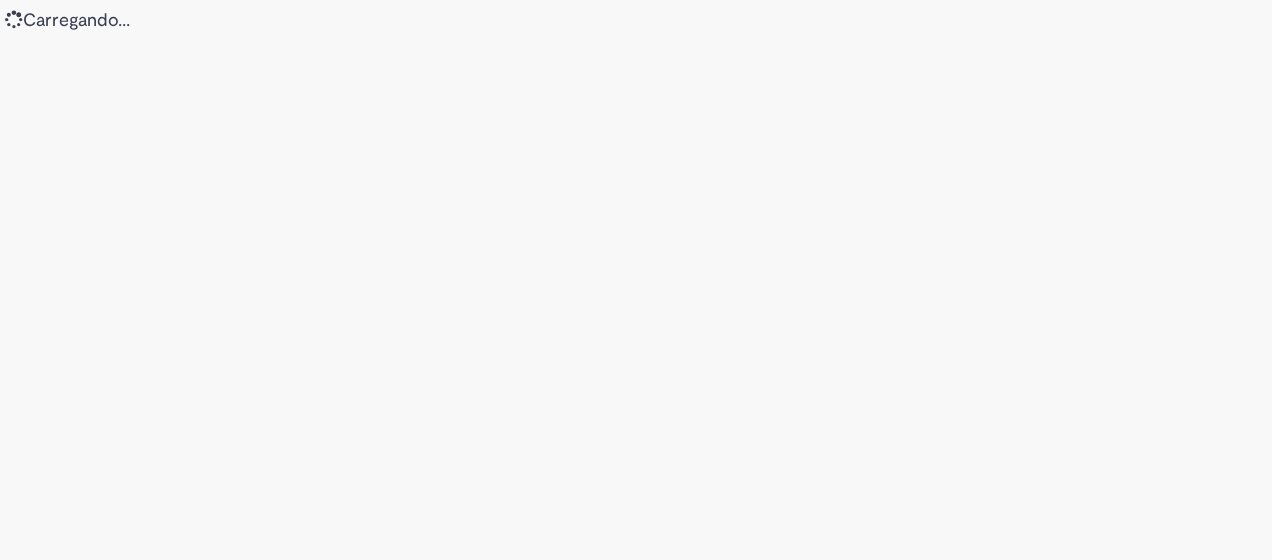 scroll, scrollTop: 0, scrollLeft: 0, axis: both 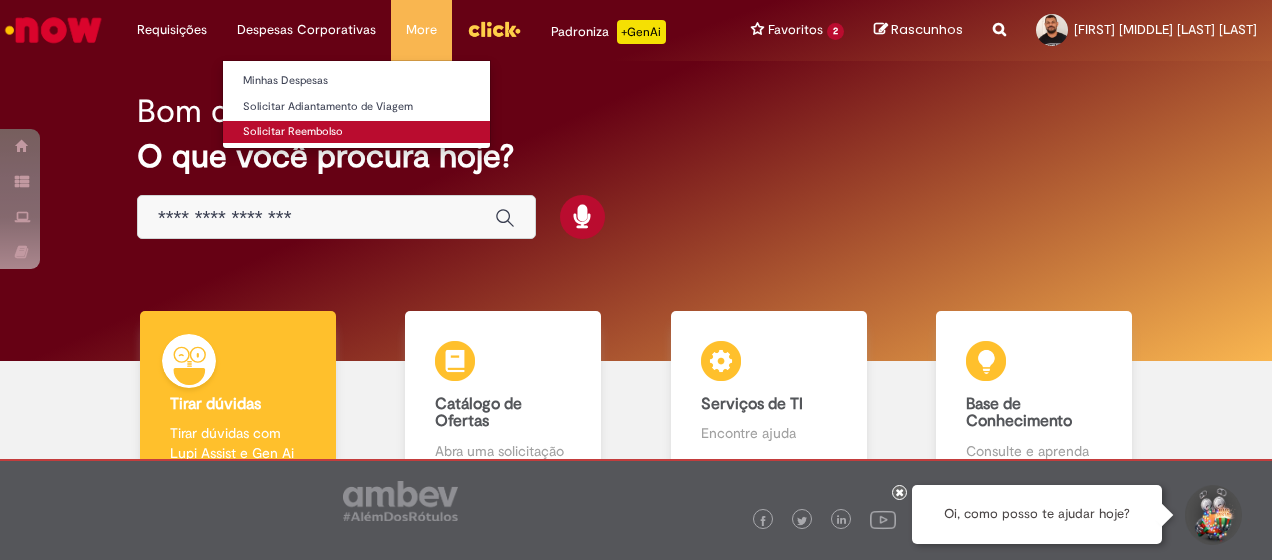 click on "Solicitar Reembolso" at bounding box center [356, 132] 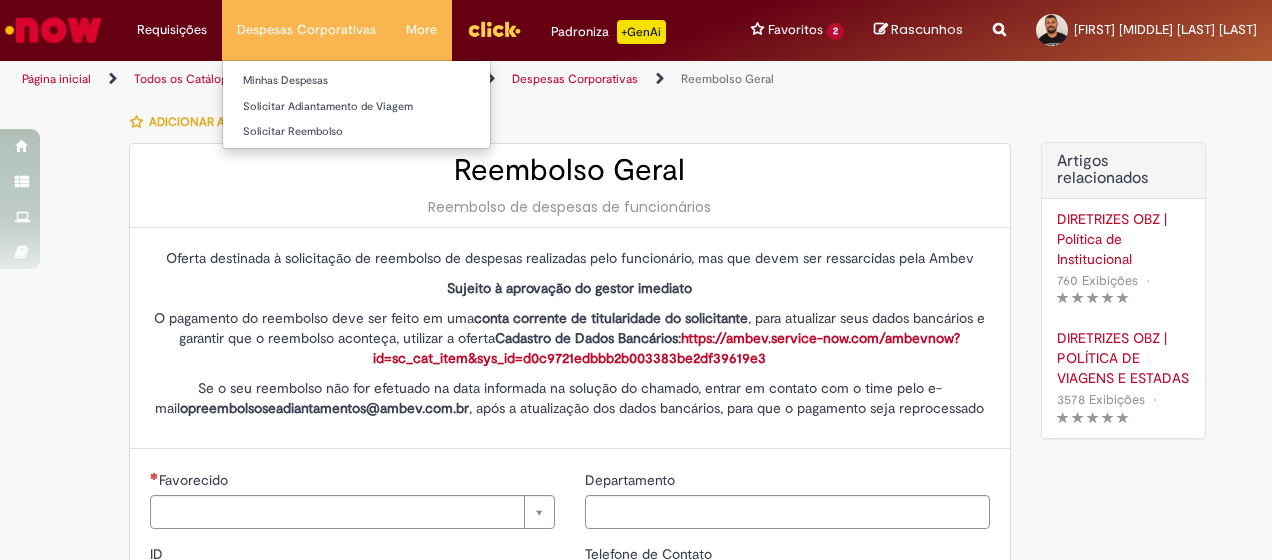 type on "********" 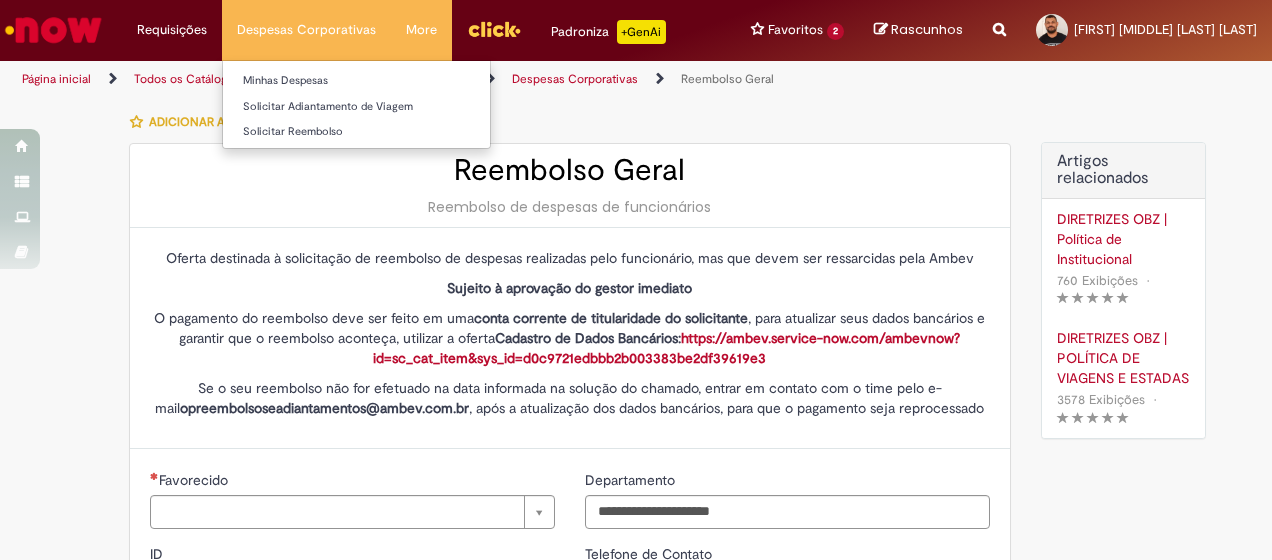 type on "**********" 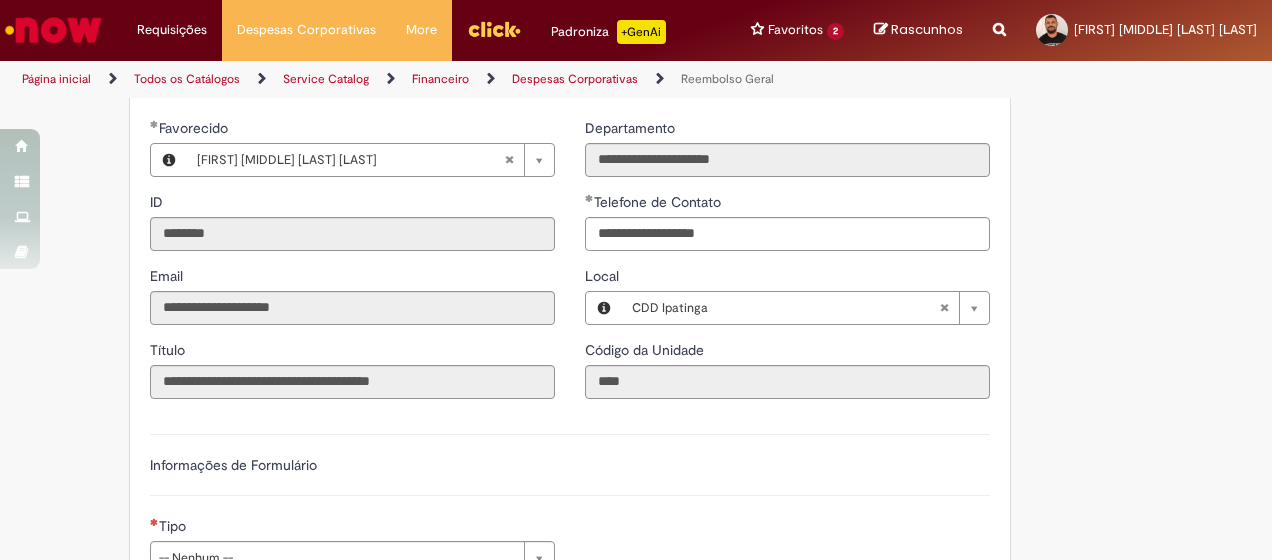 scroll, scrollTop: 354, scrollLeft: 0, axis: vertical 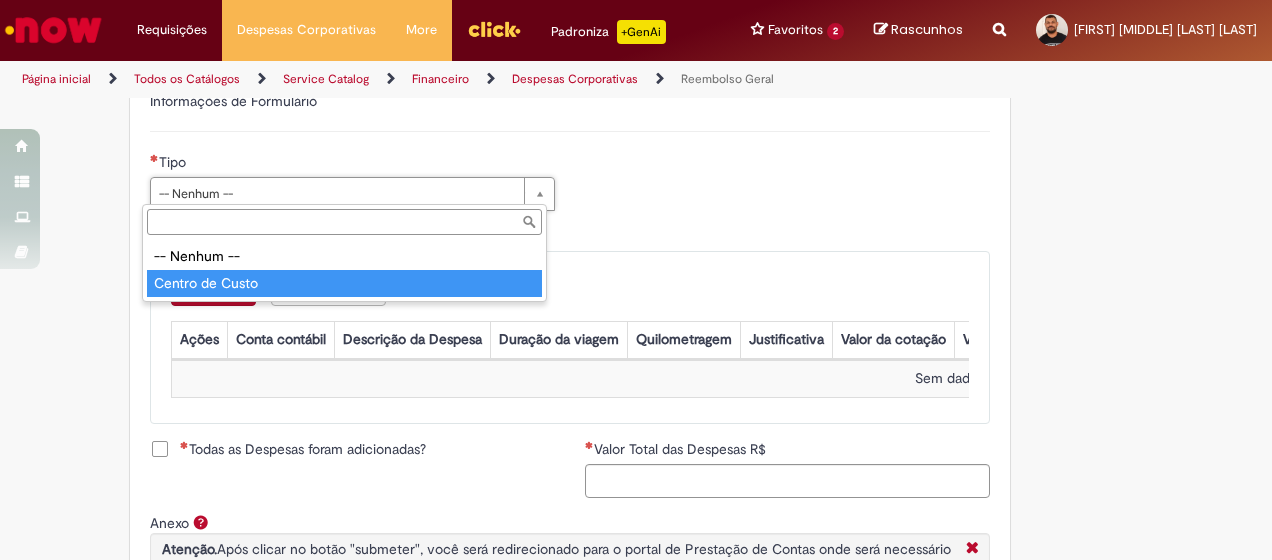 type on "**********" 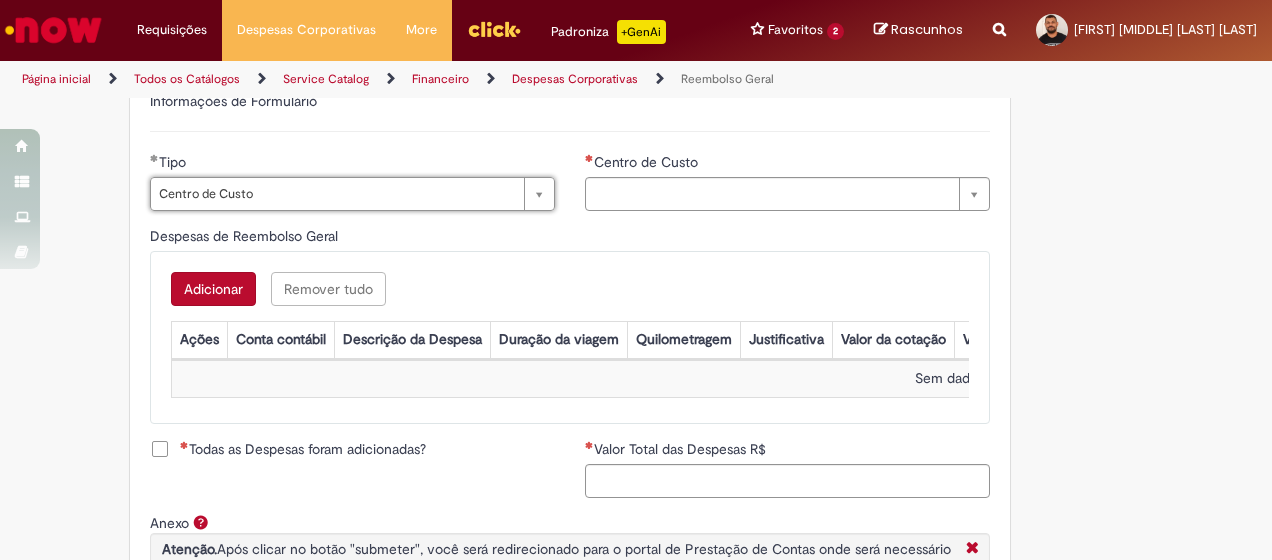 type on "**********" 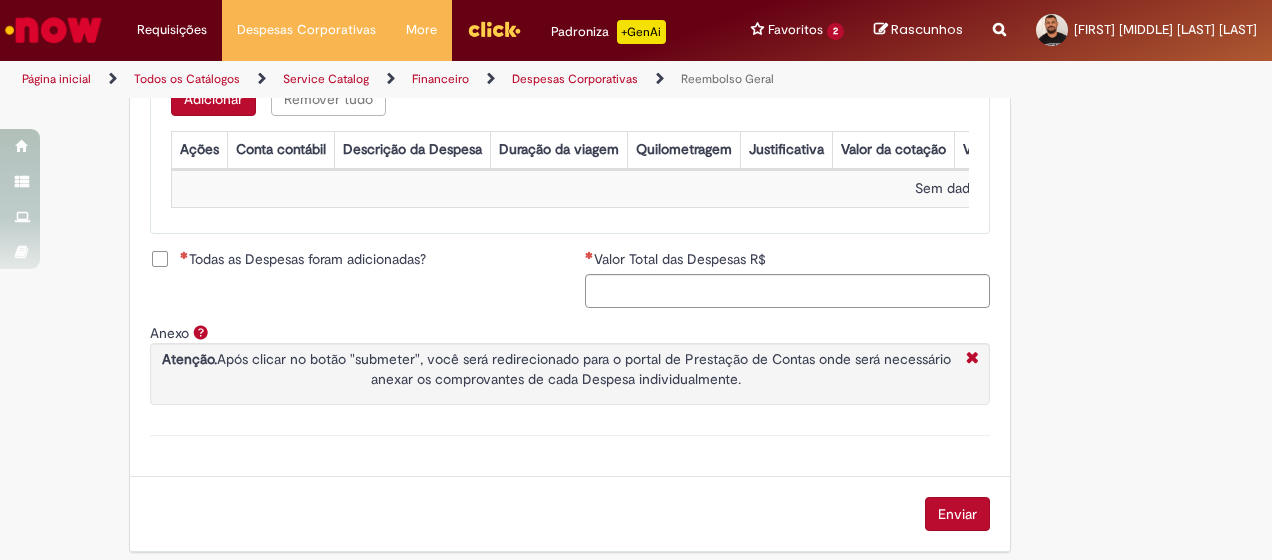 scroll, scrollTop: 913, scrollLeft: 0, axis: vertical 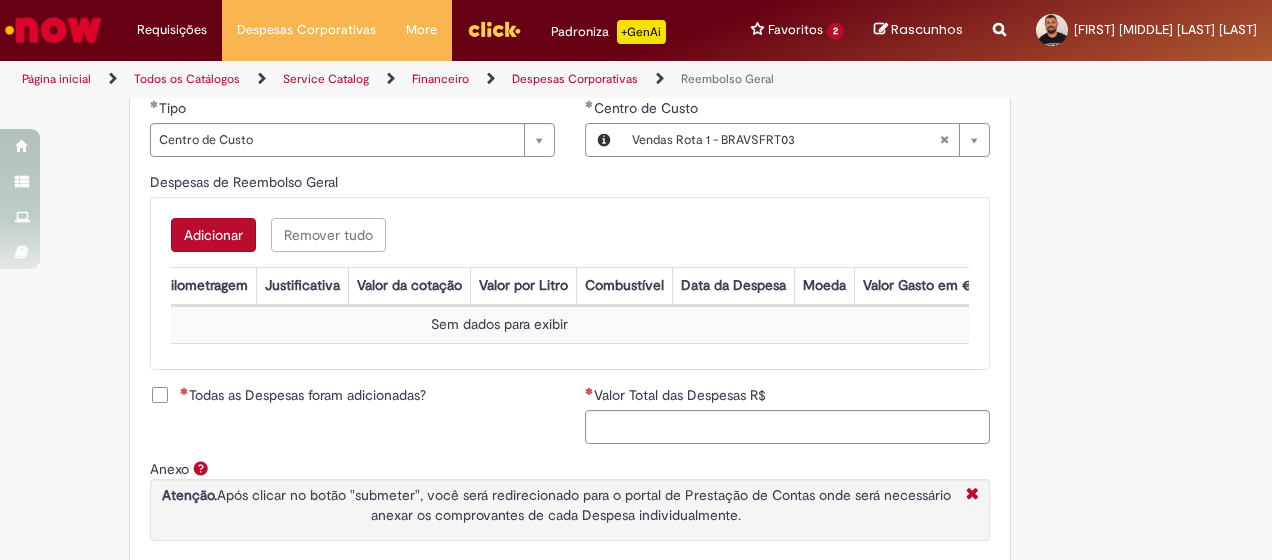 click on "Combustível" at bounding box center [624, 285] 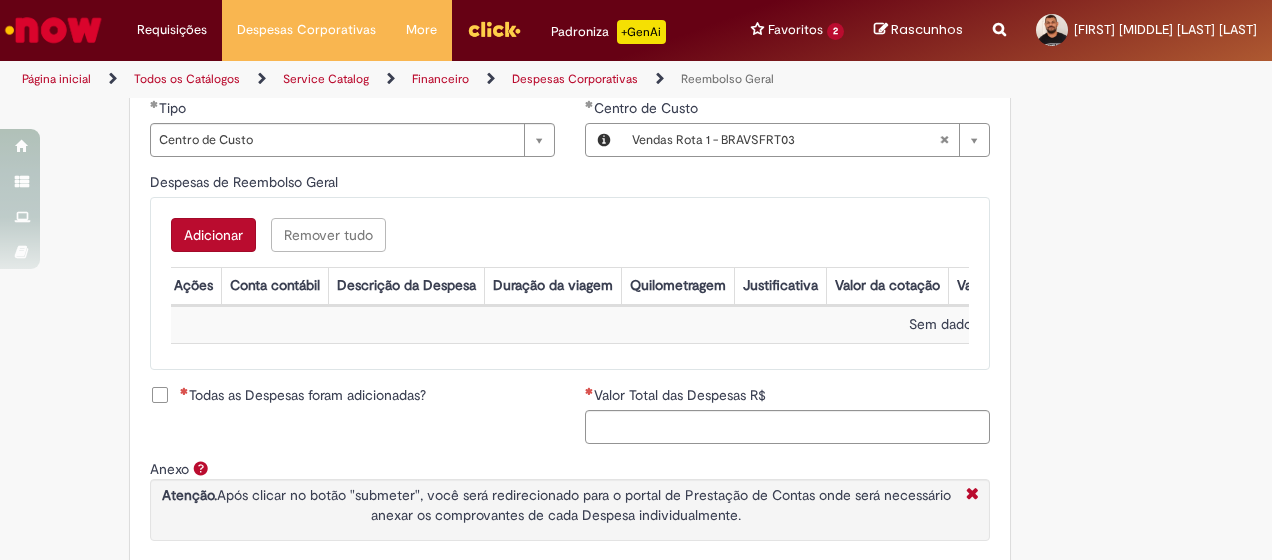 scroll, scrollTop: 0, scrollLeft: 0, axis: both 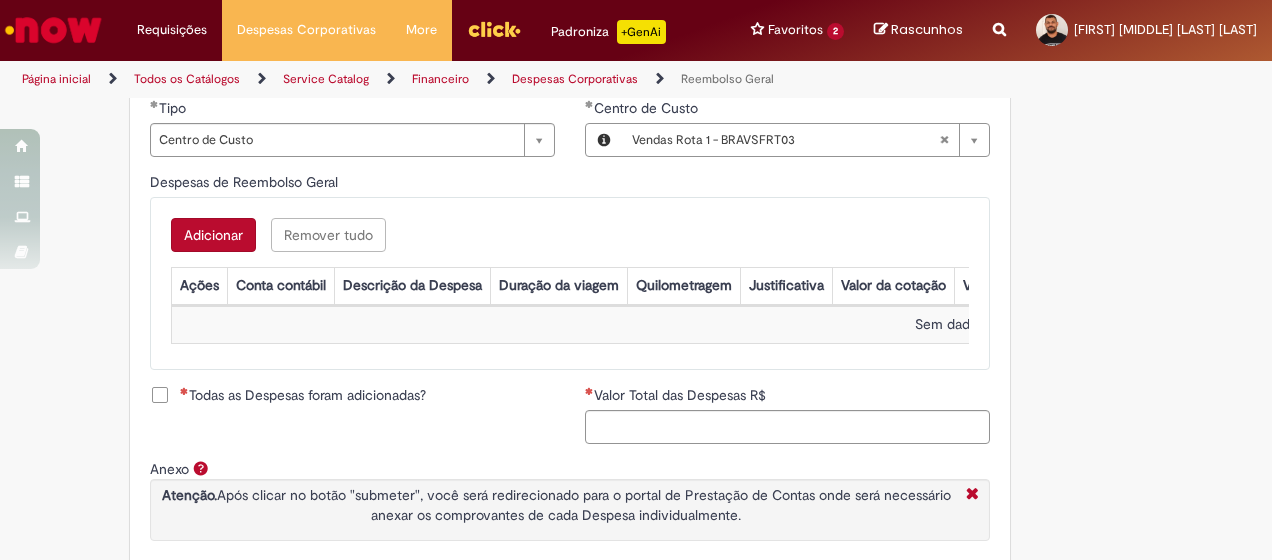 click on "Adicionar" at bounding box center [213, 235] 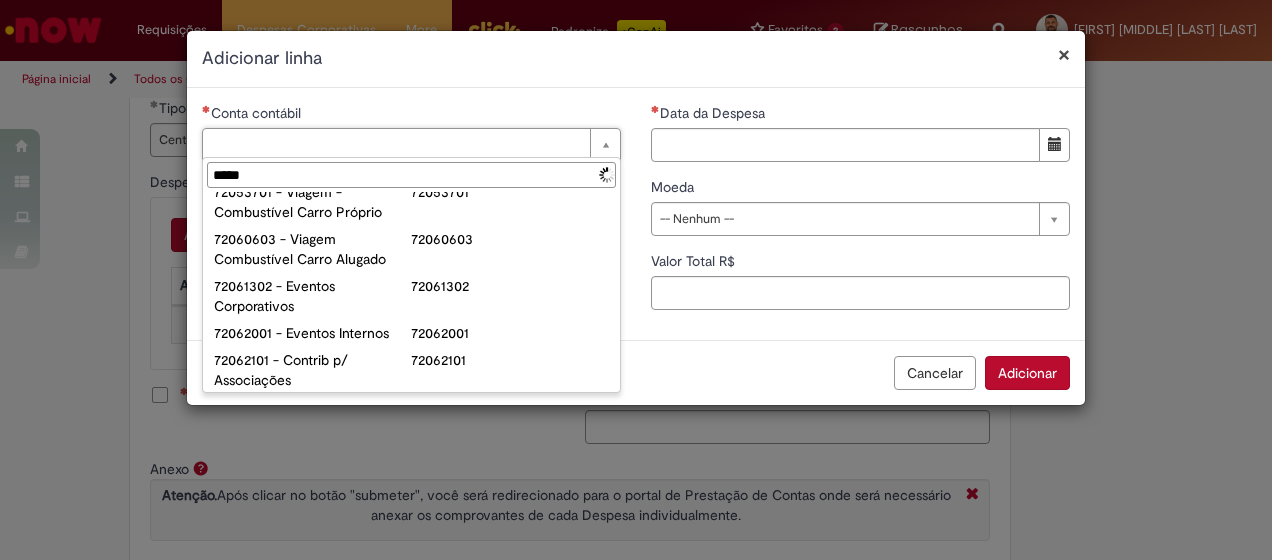 scroll, scrollTop: 0, scrollLeft: 0, axis: both 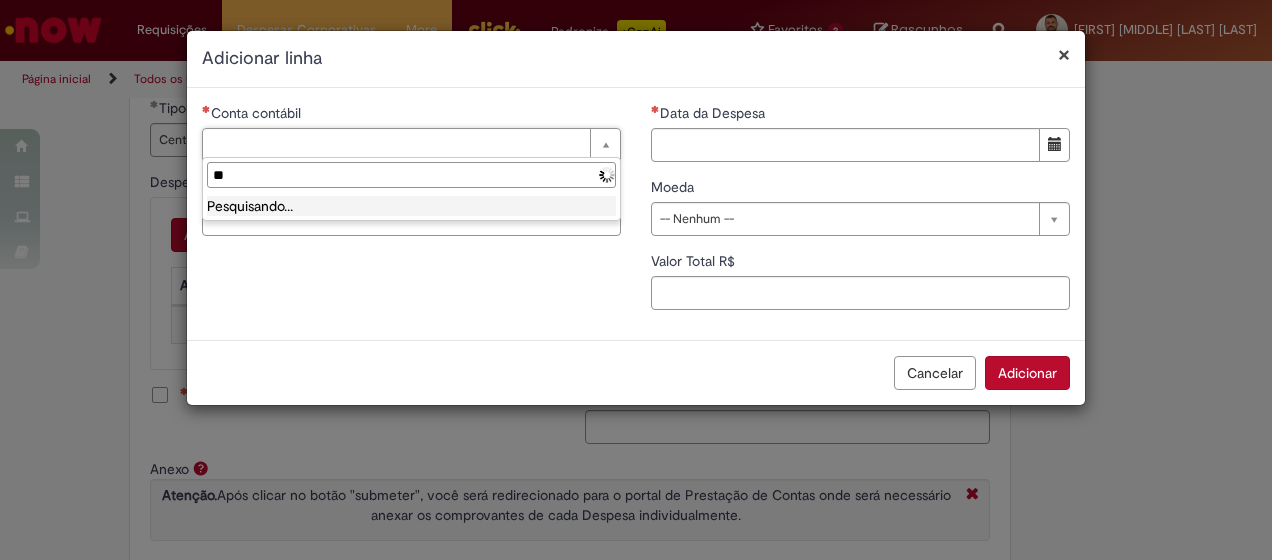 type on "*" 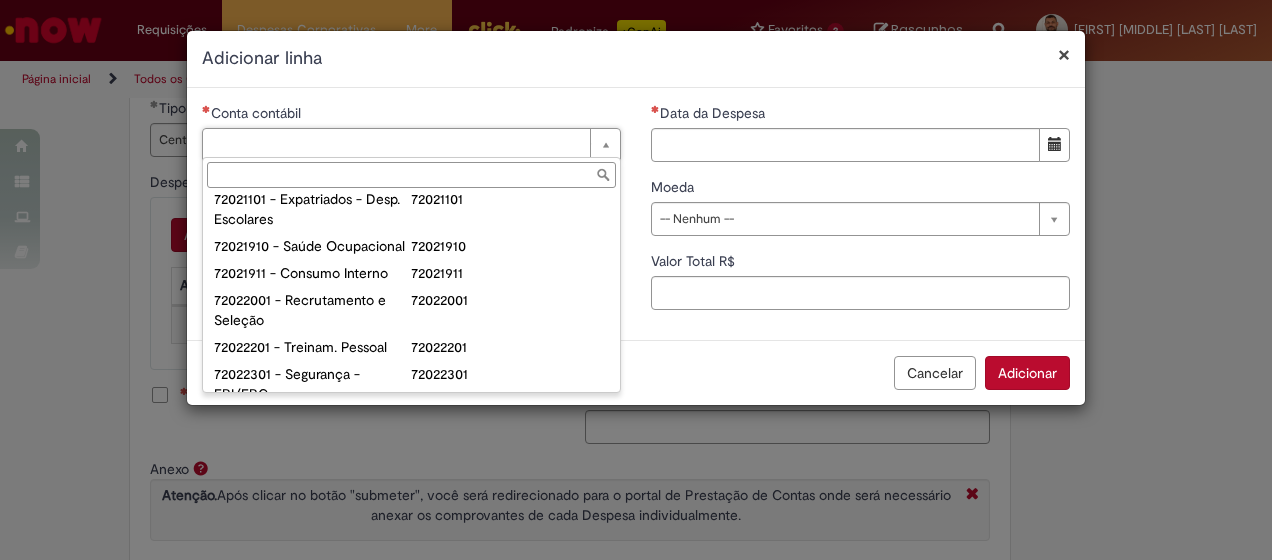 scroll, scrollTop: 0, scrollLeft: 0, axis: both 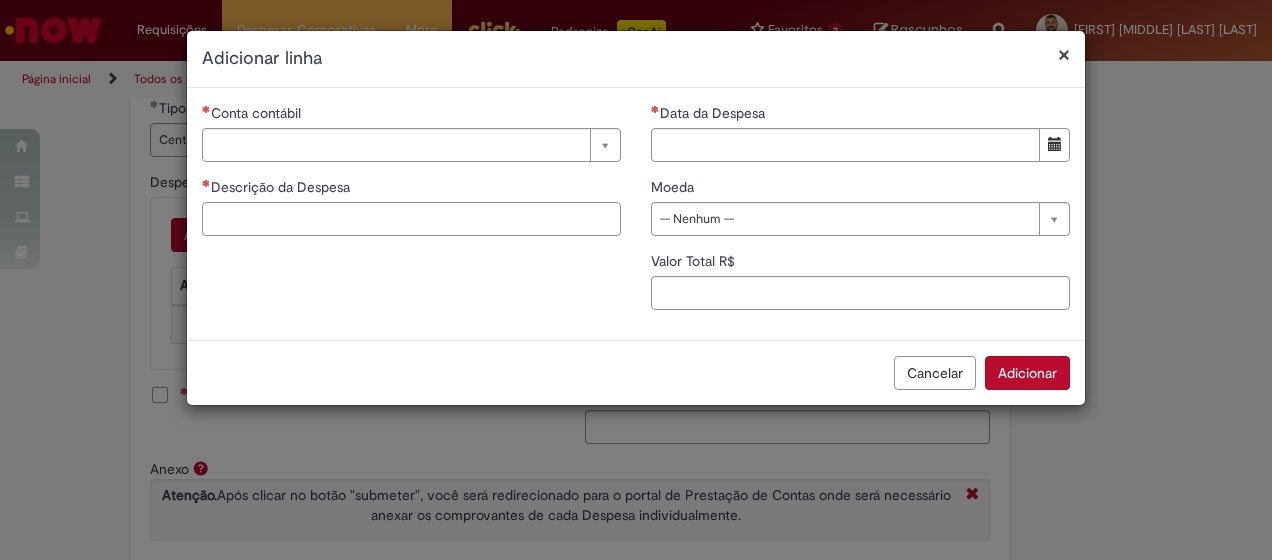 click on "Descrição da Despesa" at bounding box center (411, 219) 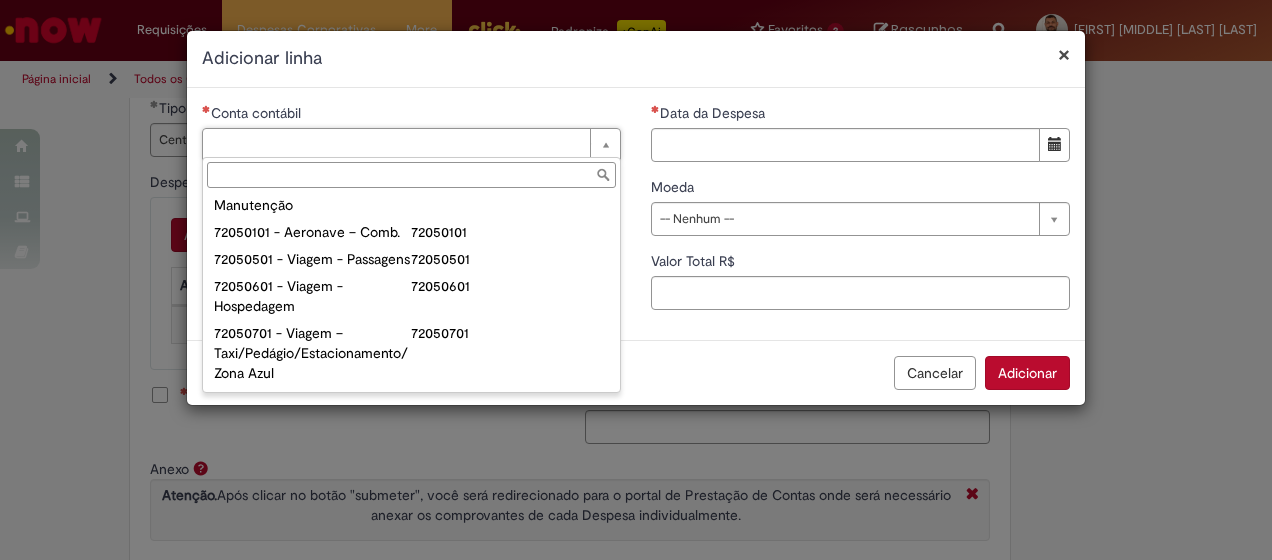 scroll, scrollTop: 1067, scrollLeft: 0, axis: vertical 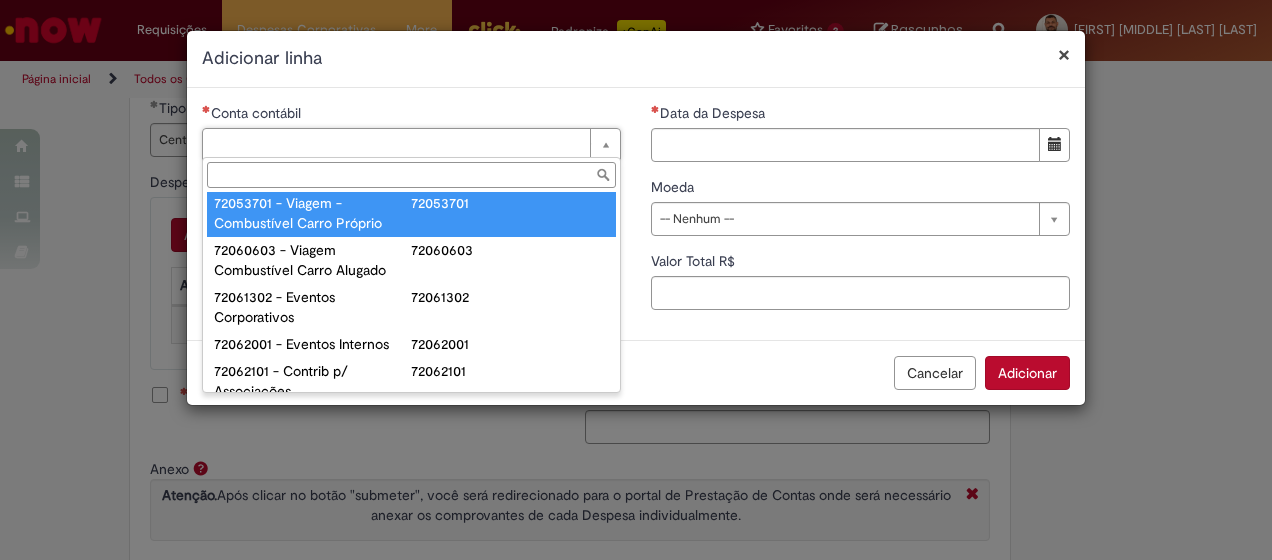 type on "**********" 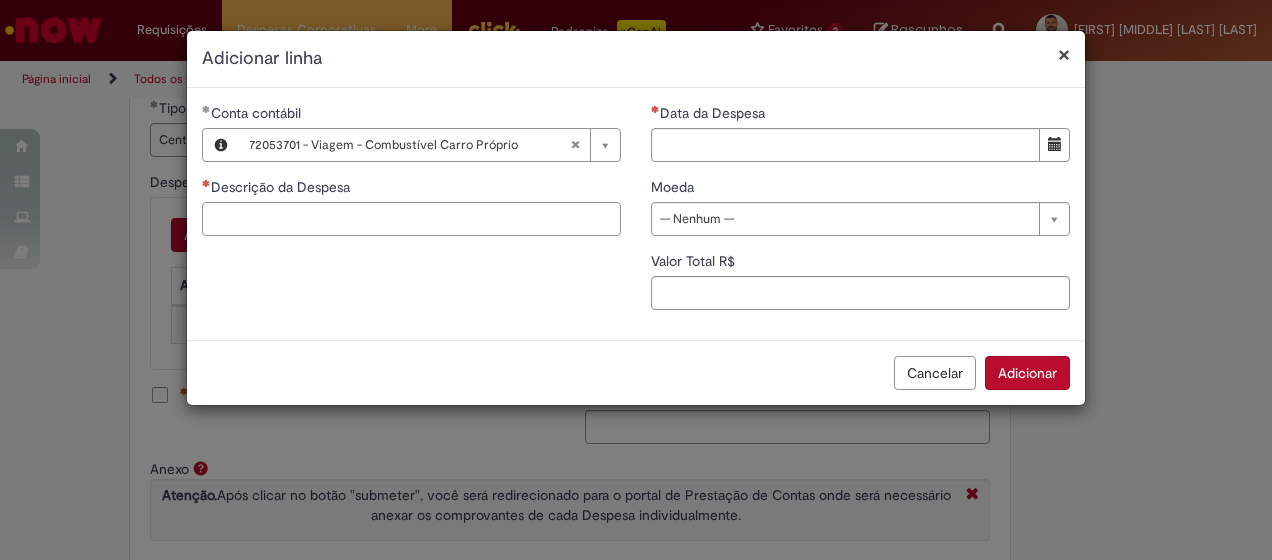 click on "Descrição da Despesa" at bounding box center (411, 219) 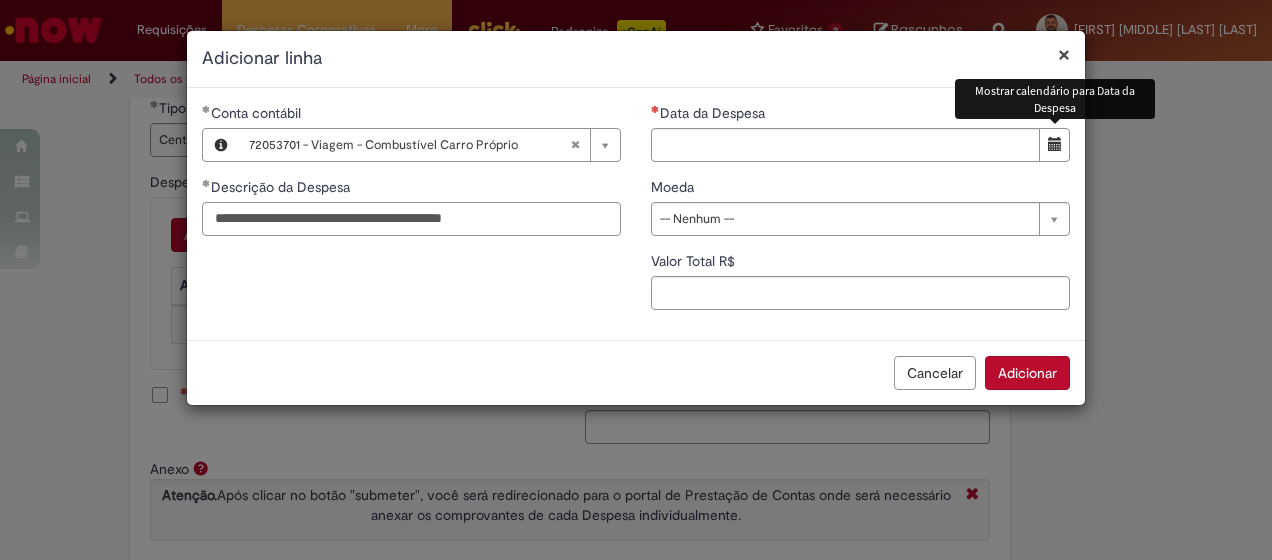 type on "**********" 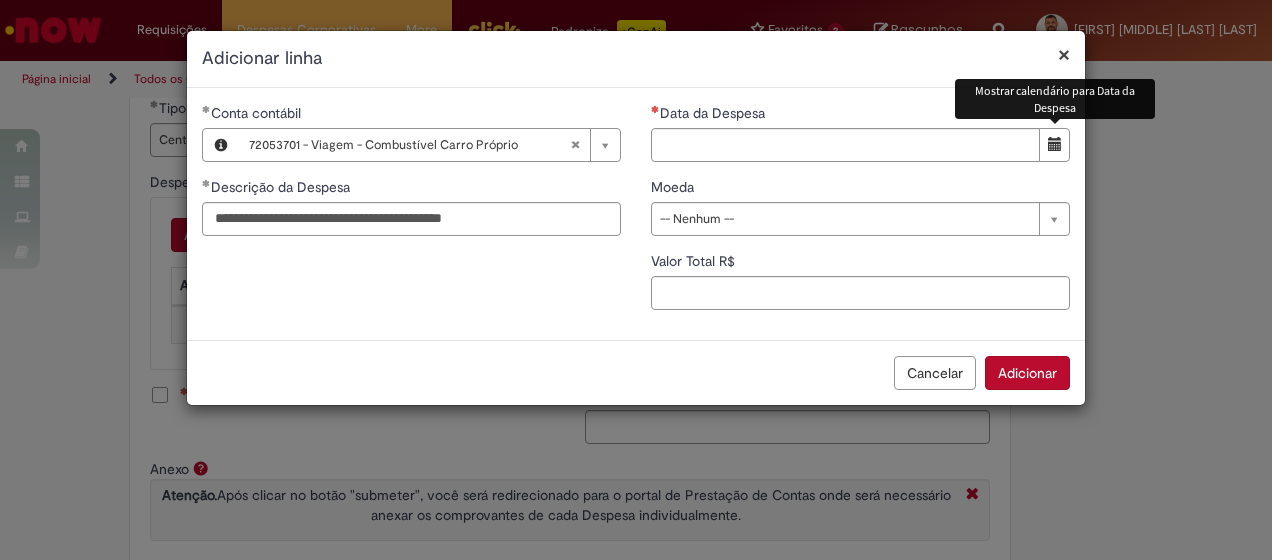 click at bounding box center [1054, 145] 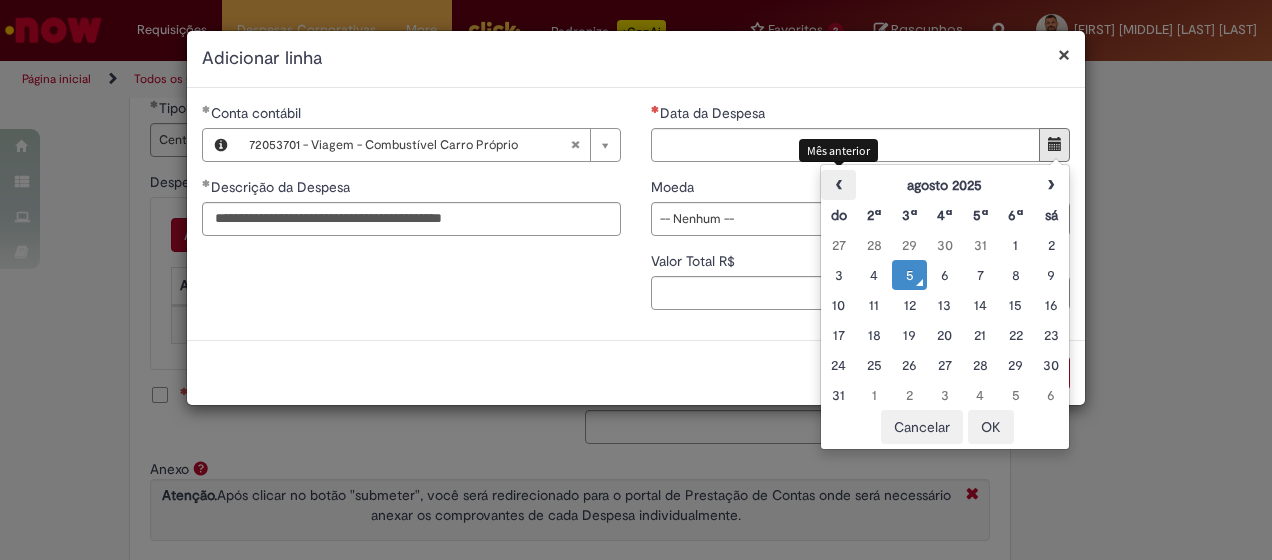 click on "‹" at bounding box center (838, 185) 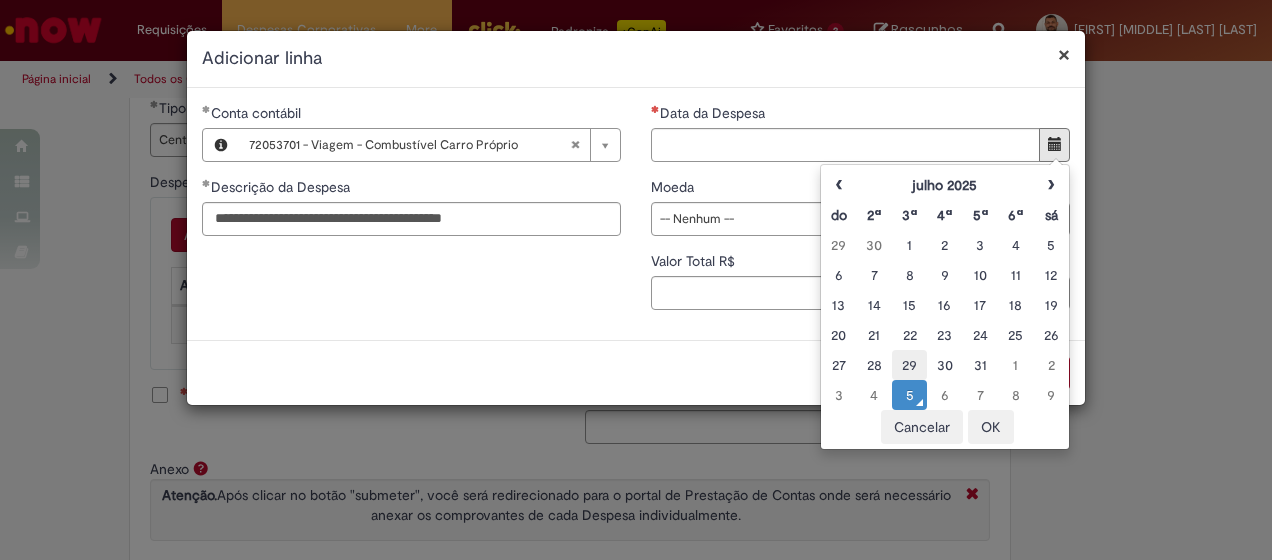 click on "29" at bounding box center [909, 365] 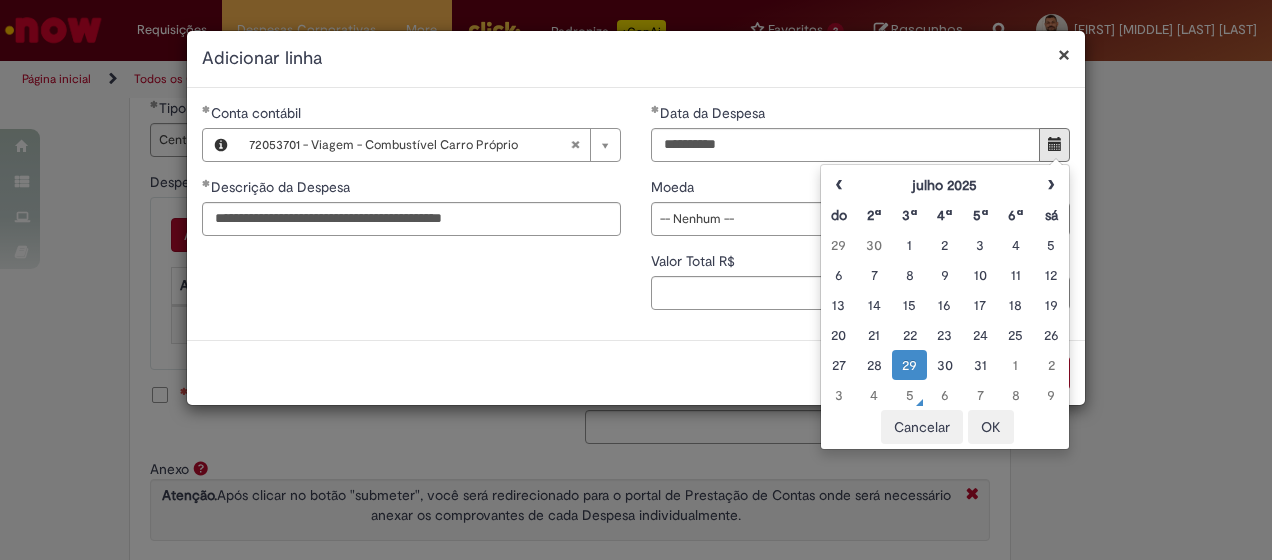 click on "OK" at bounding box center (991, 427) 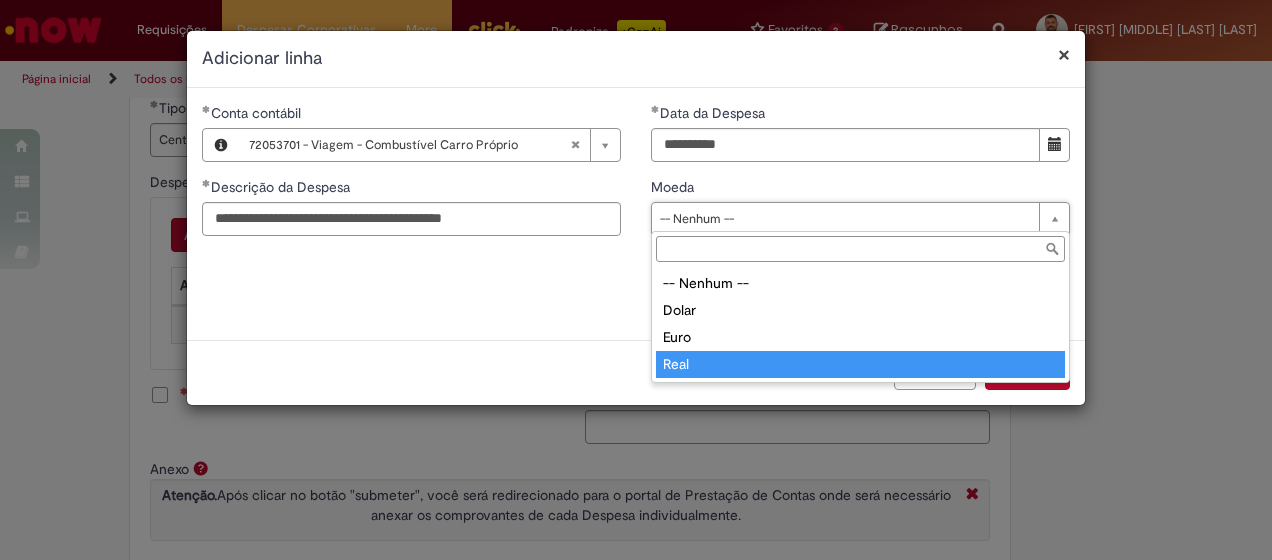type on "****" 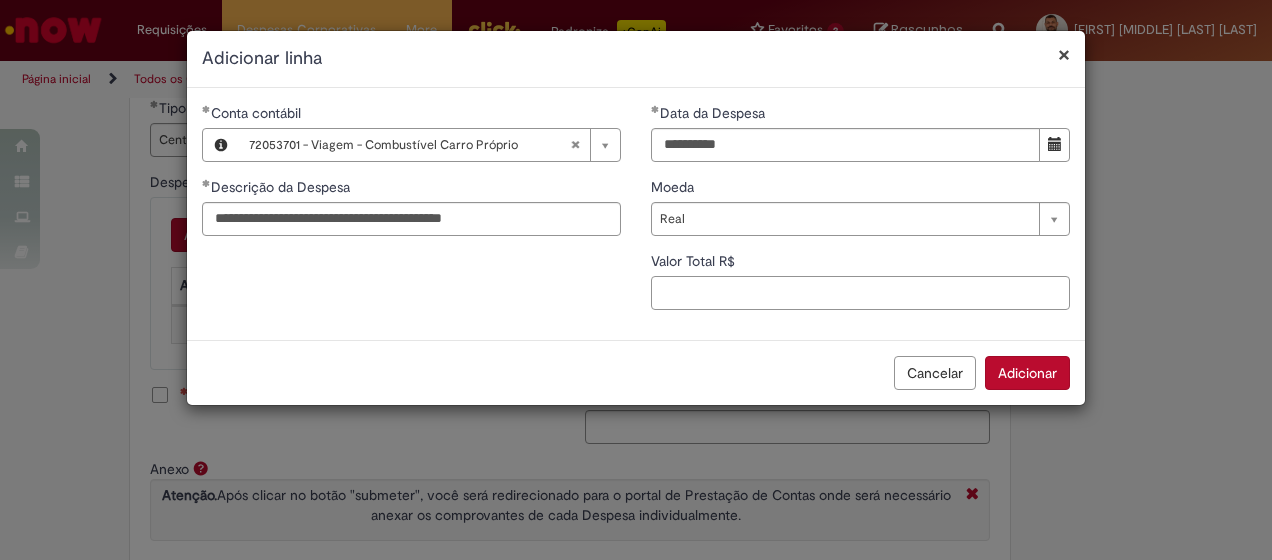 click on "Valor Total R$" at bounding box center [860, 293] 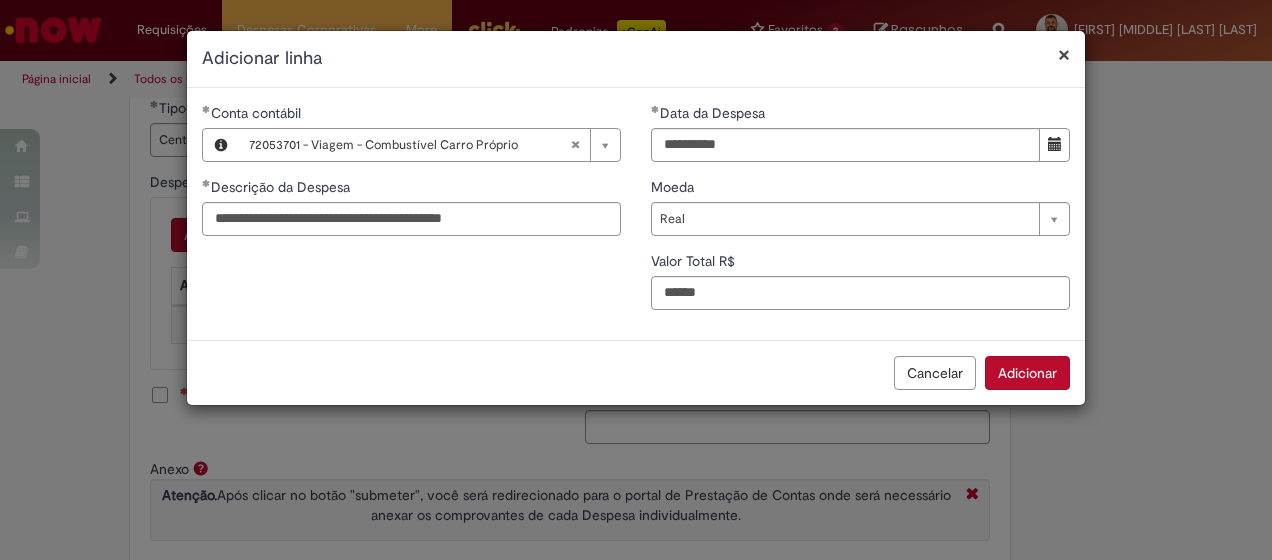 type on "******" 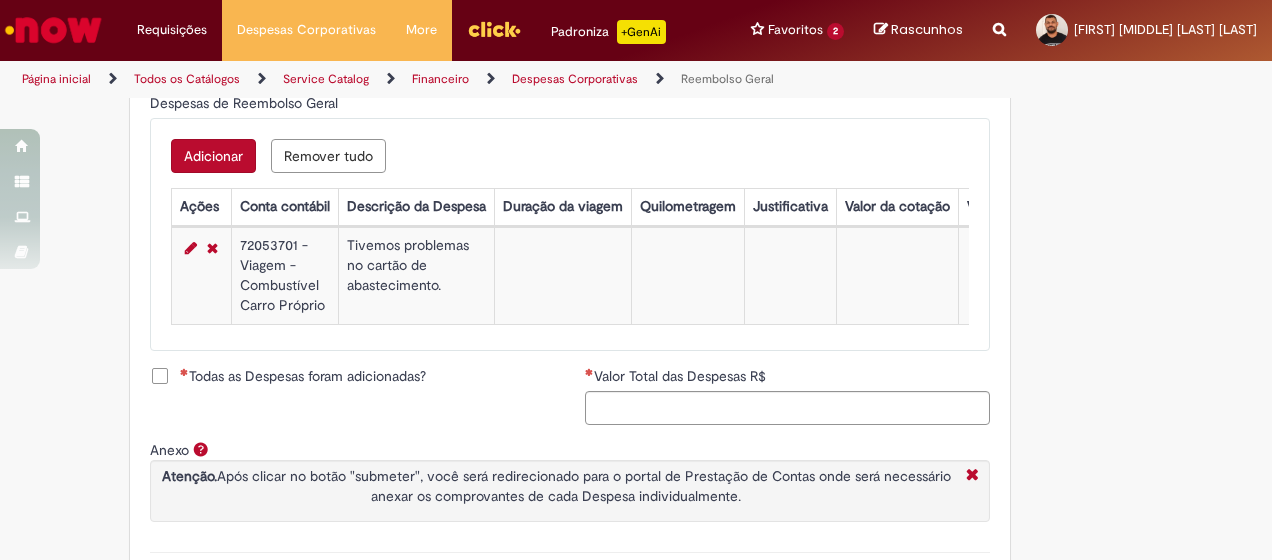 scroll, scrollTop: 851, scrollLeft: 0, axis: vertical 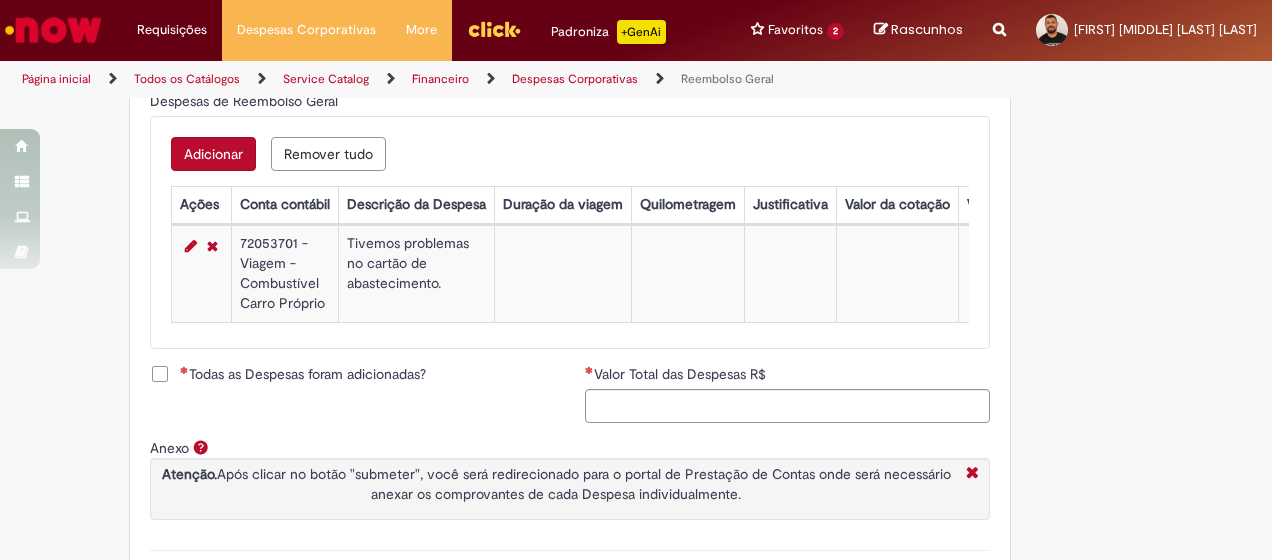 click on "Adicionar" at bounding box center [213, 154] 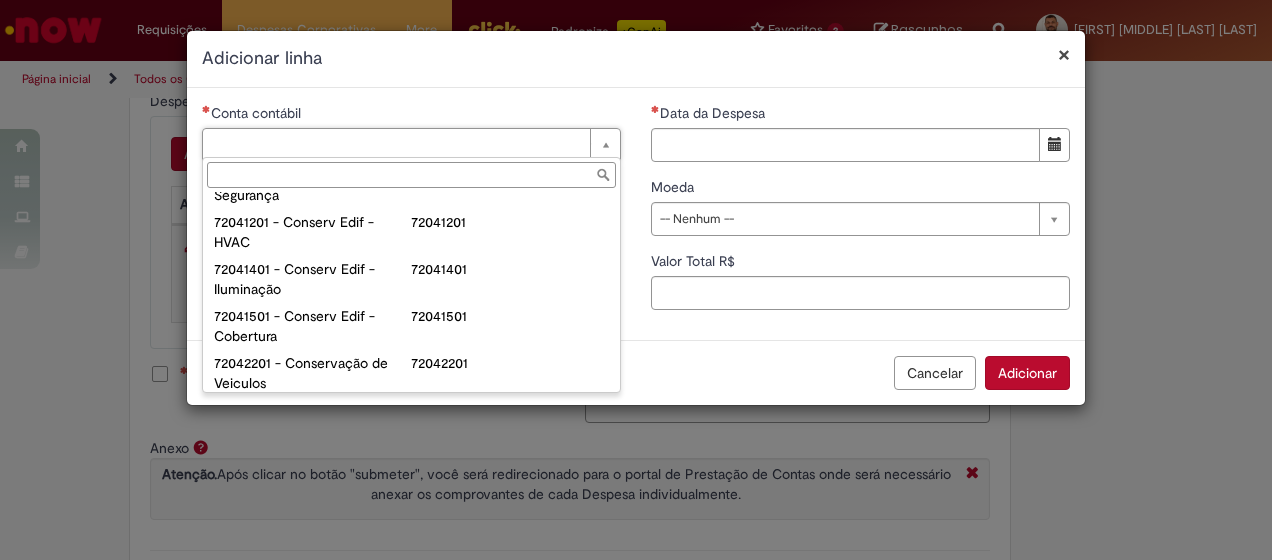 scroll, scrollTop: 600, scrollLeft: 0, axis: vertical 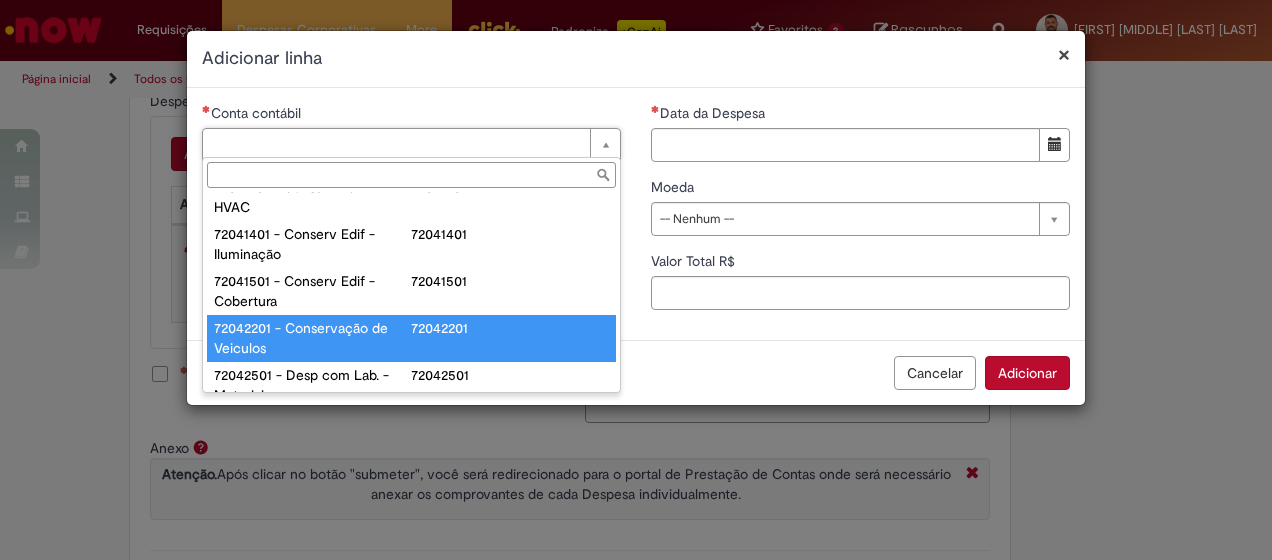 type on "**********" 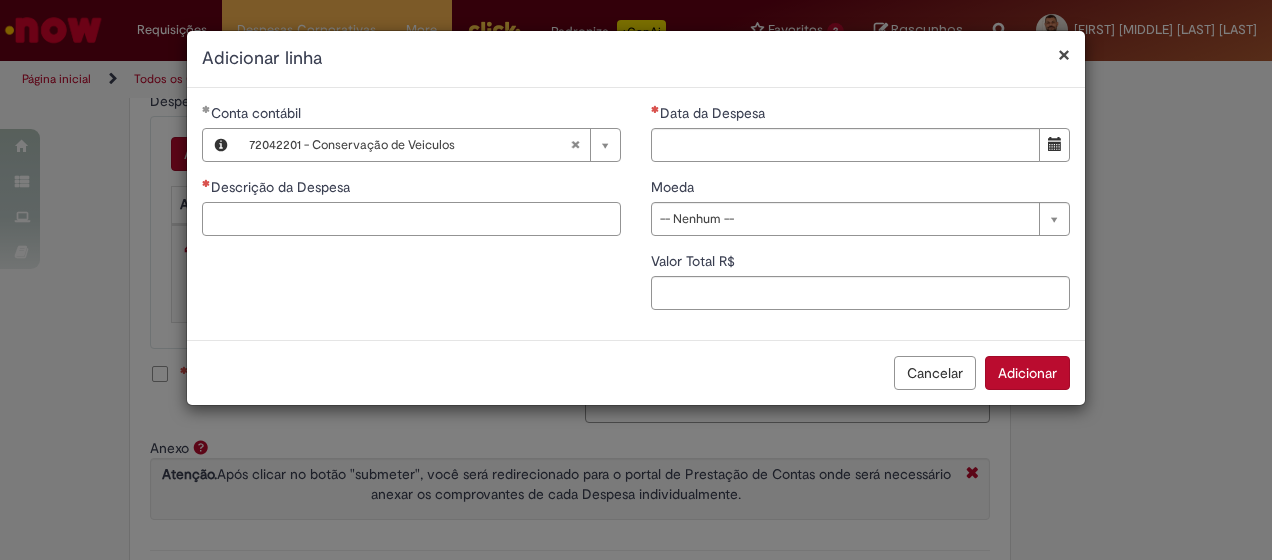 click on "Descrição da Despesa" at bounding box center (411, 219) 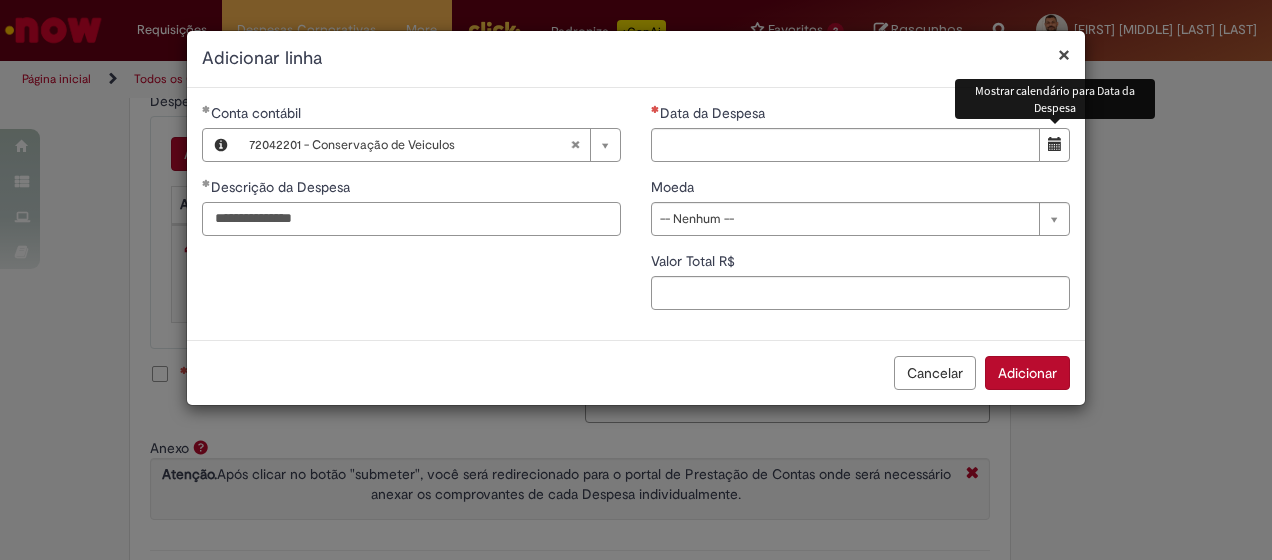 type on "**********" 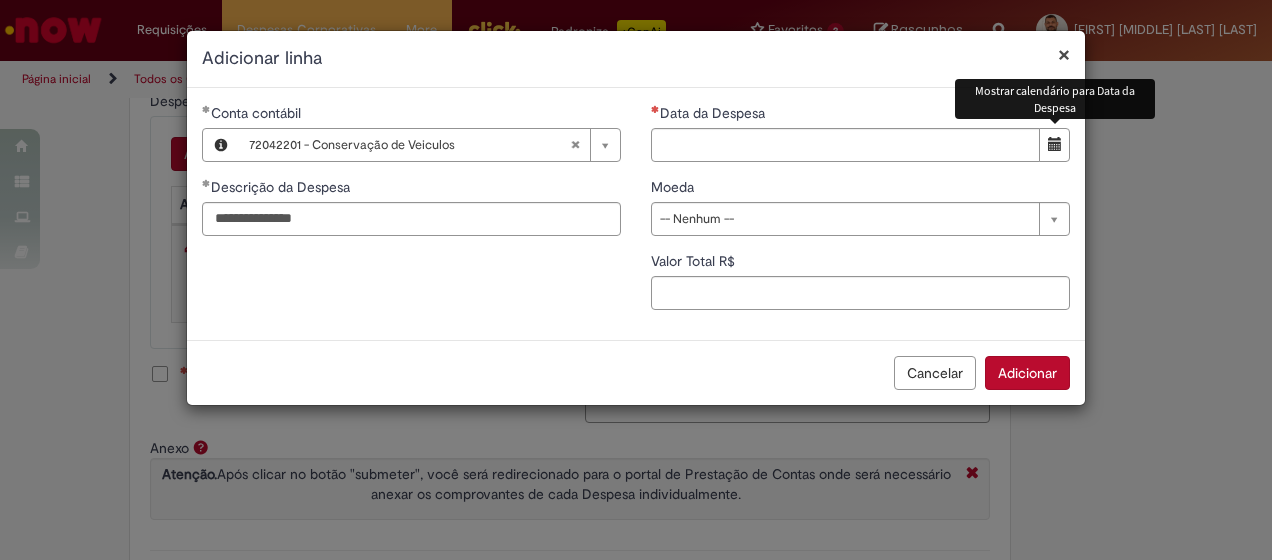 click at bounding box center [1054, 145] 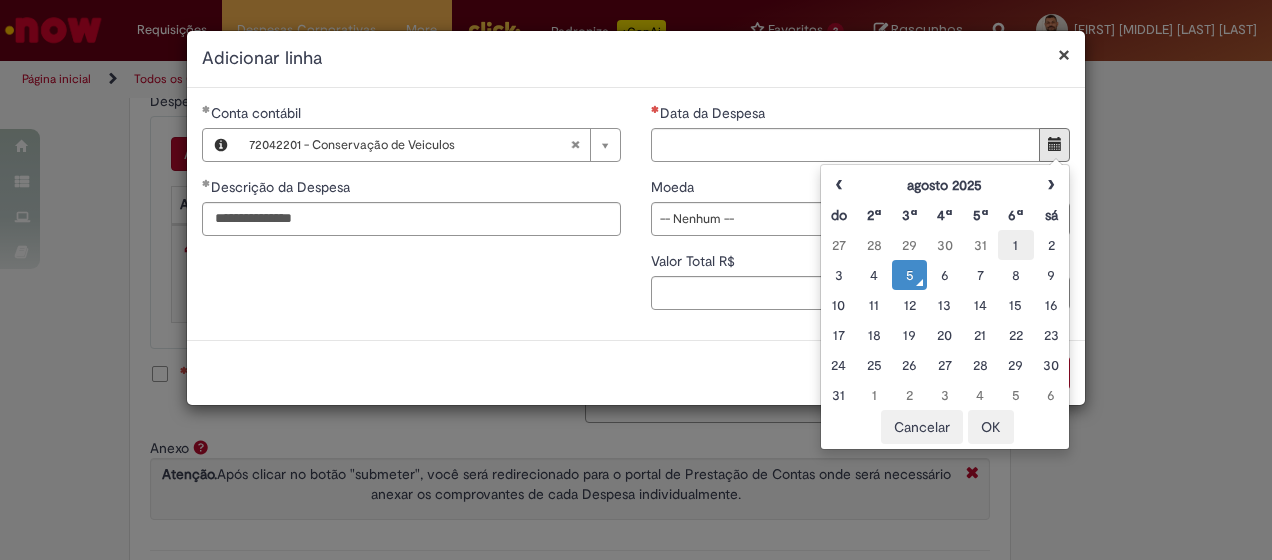 click on "1" at bounding box center [1015, 245] 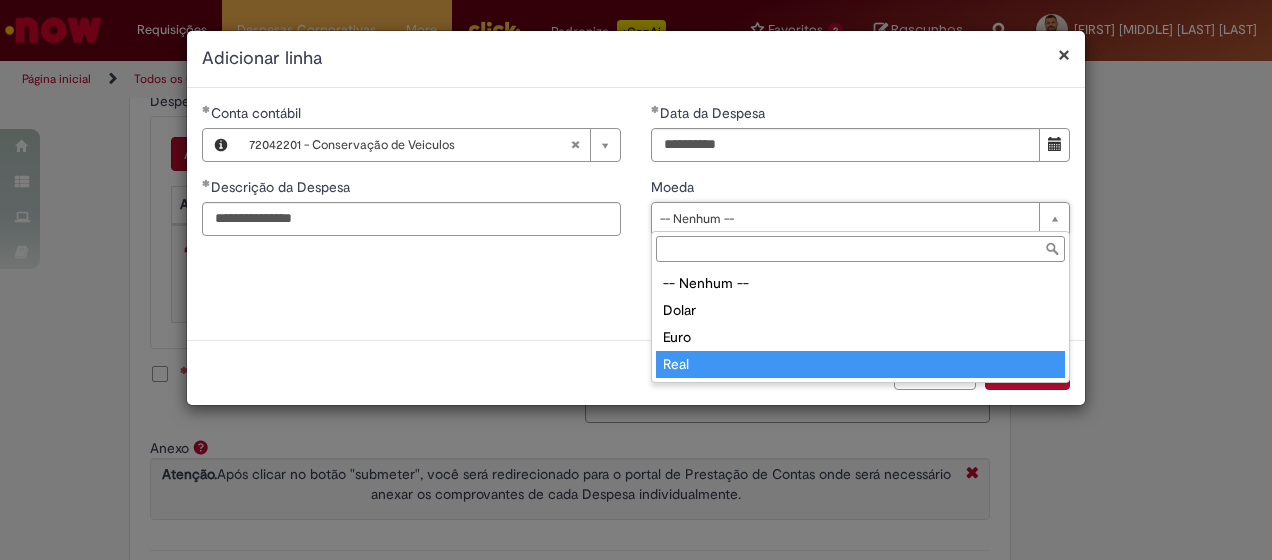 type on "****" 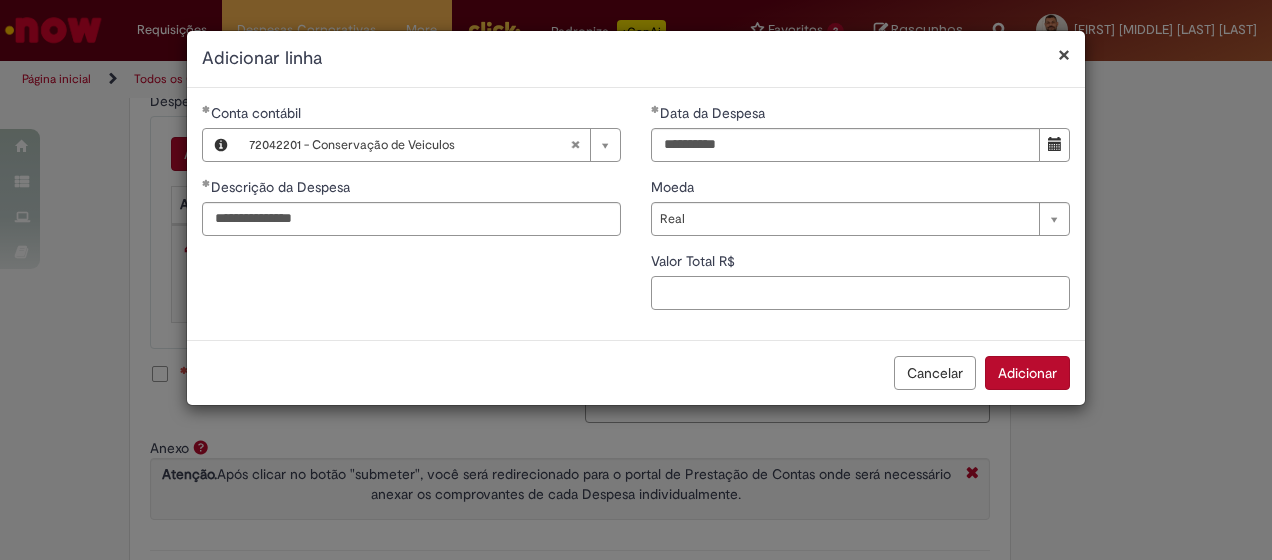 click on "Valor Total R$" at bounding box center (860, 293) 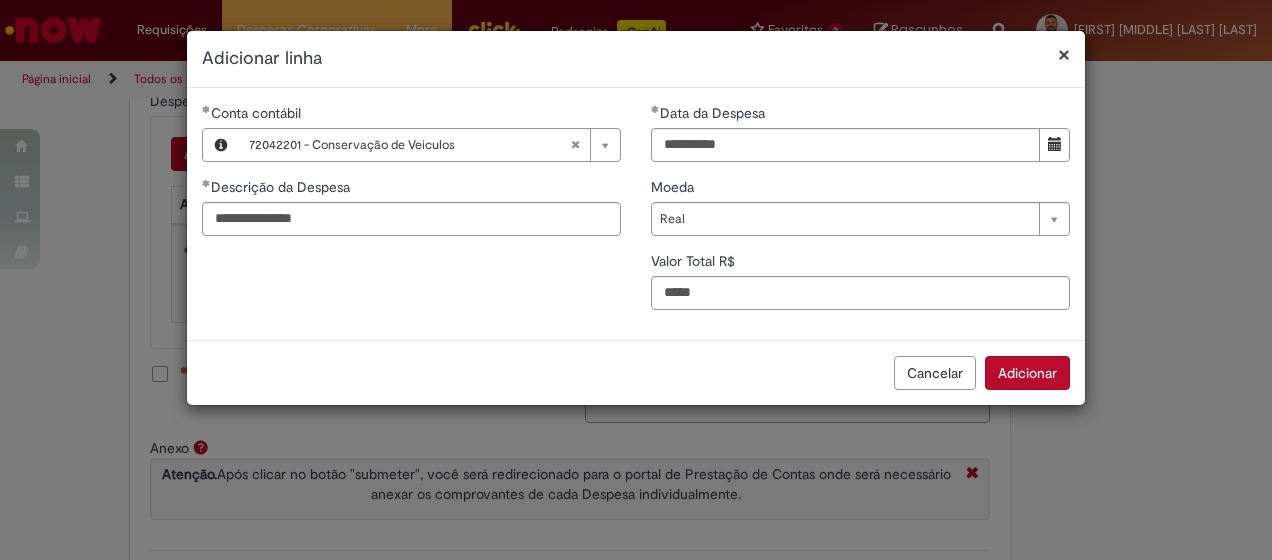 type on "**" 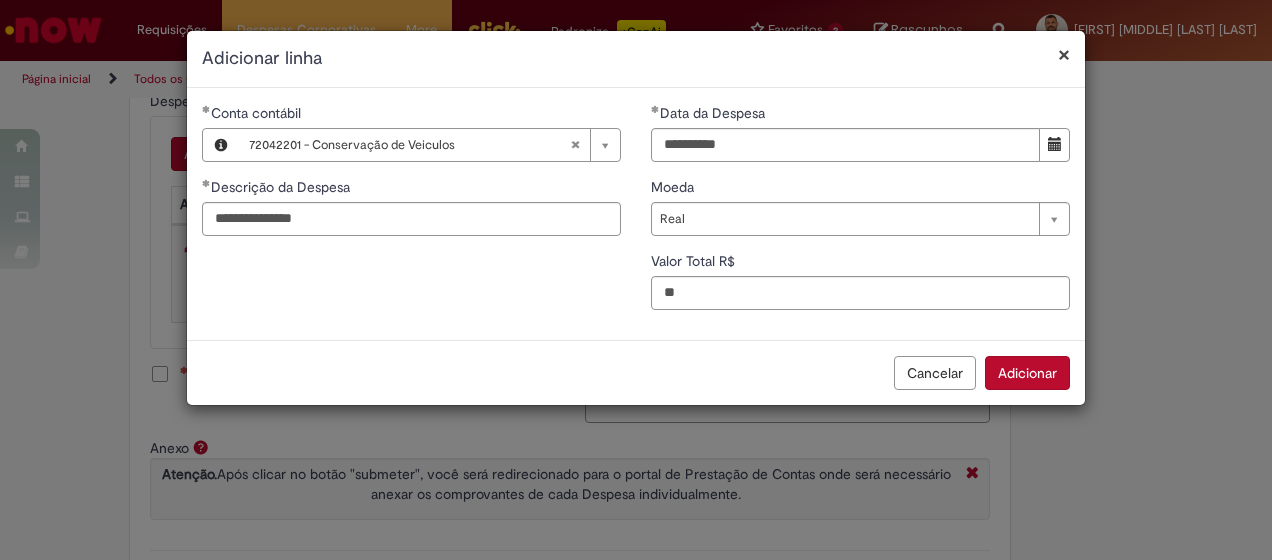 click on "Adicionar" at bounding box center (1027, 373) 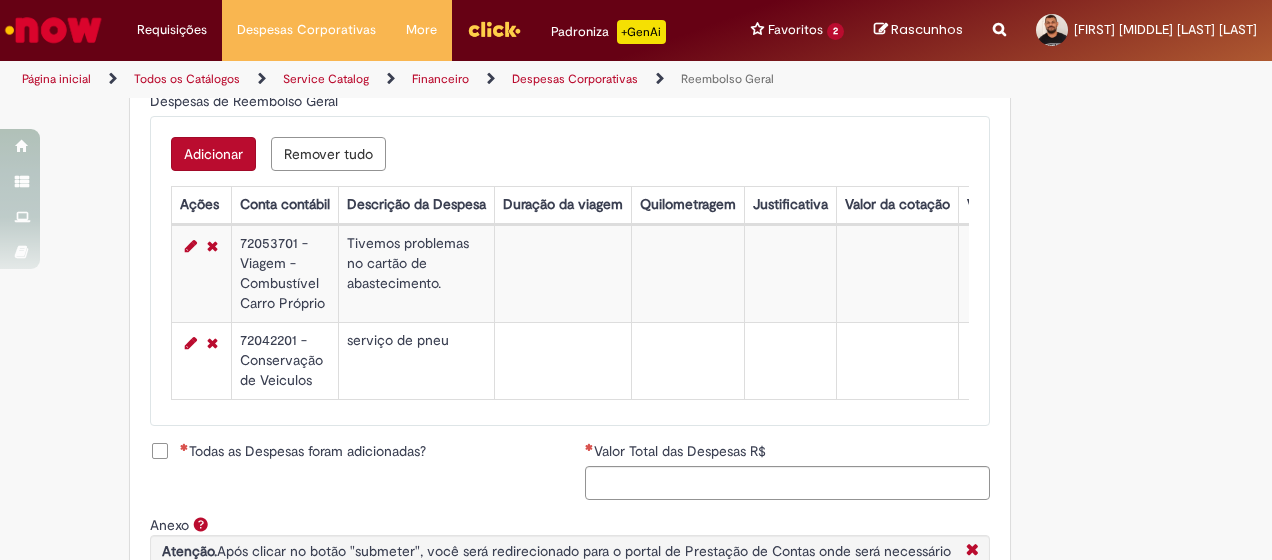 click on "Adicionar" at bounding box center (213, 154) 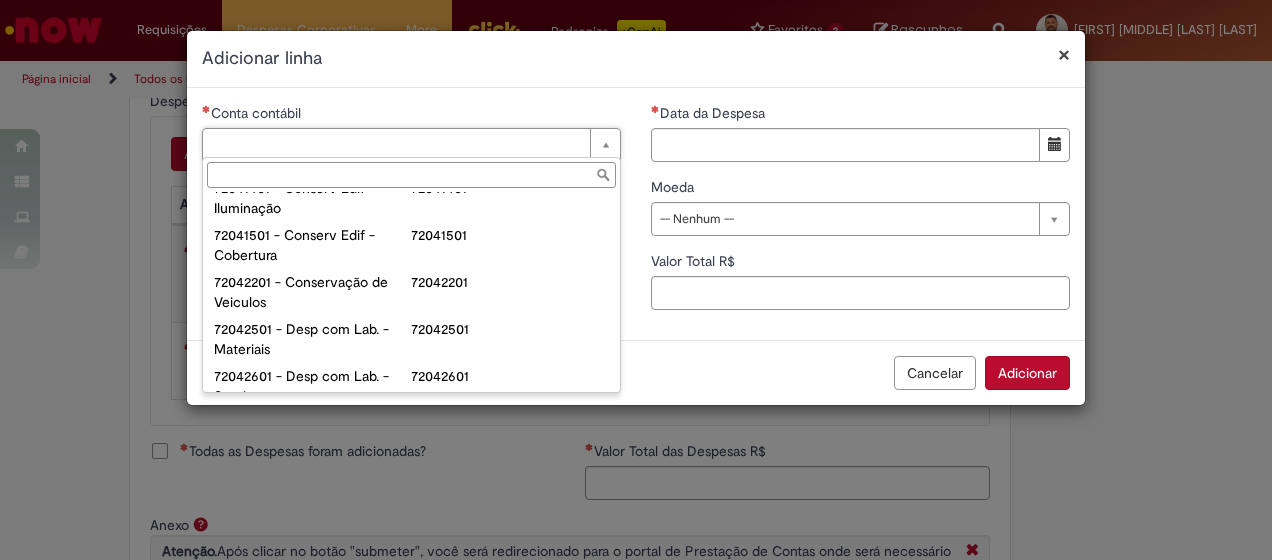 scroll, scrollTop: 660, scrollLeft: 0, axis: vertical 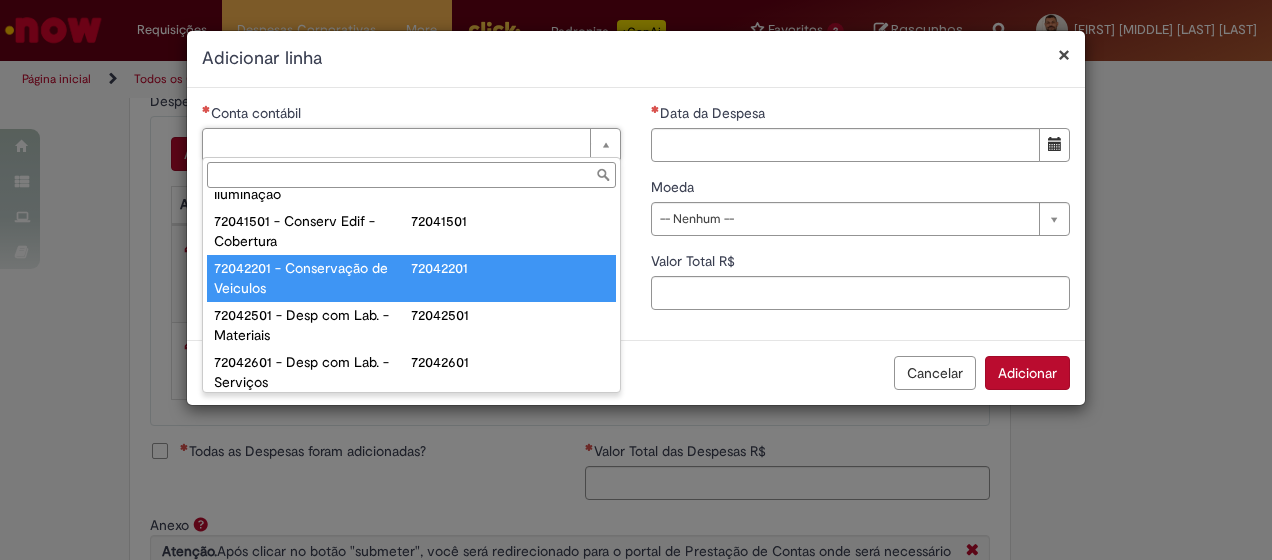 type on "**********" 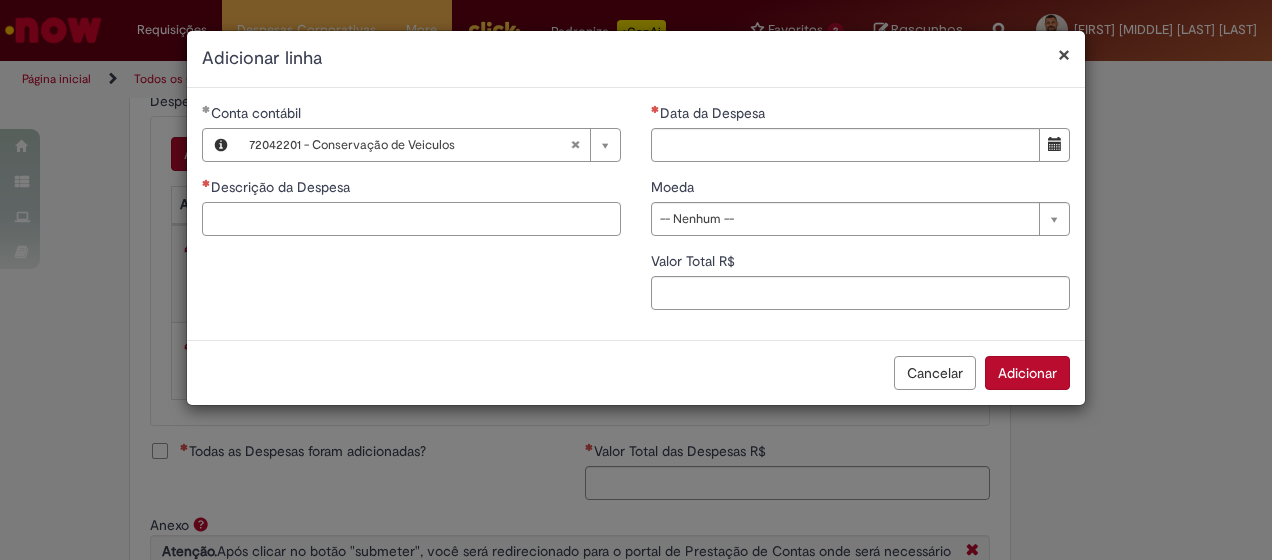 click on "Descrição da Despesa" at bounding box center (411, 219) 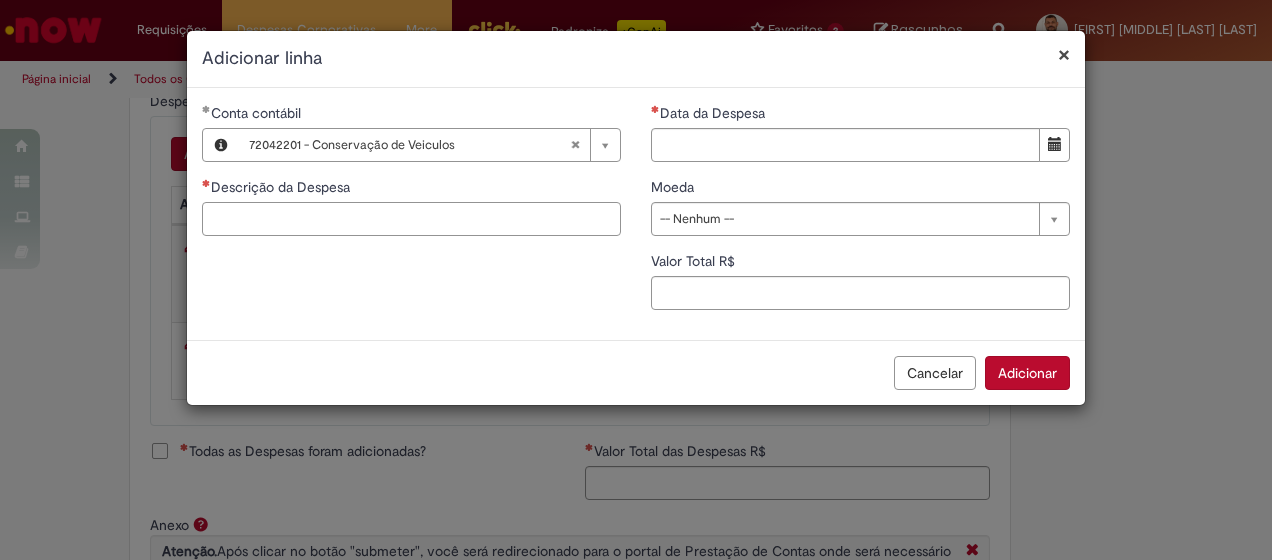 click on "Descrição da Despesa" at bounding box center (411, 219) 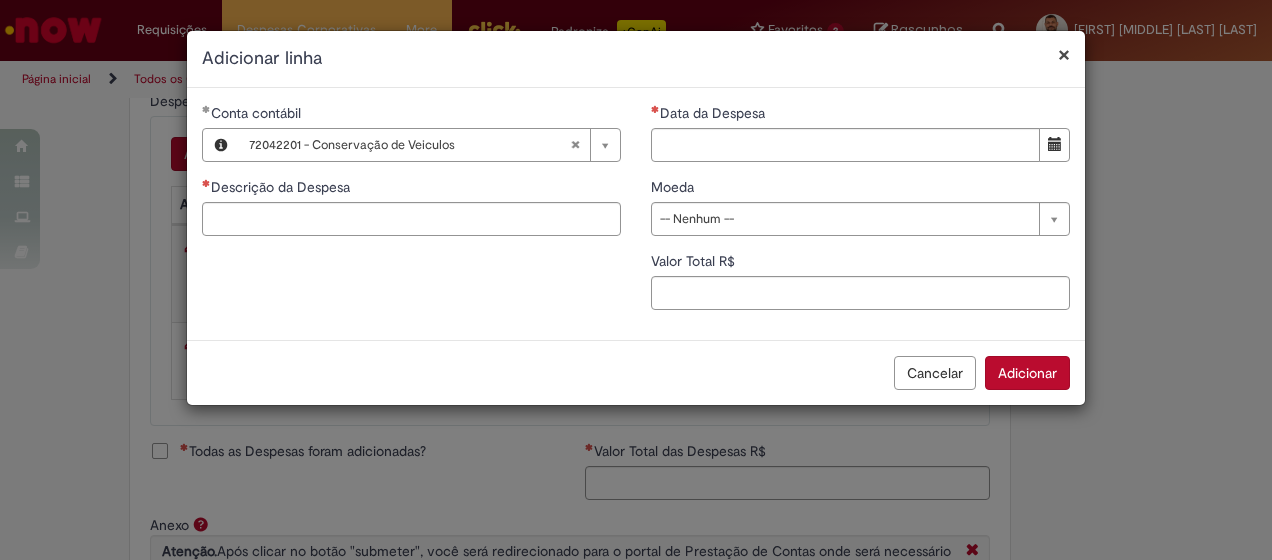 click on "**********" at bounding box center (636, 280) 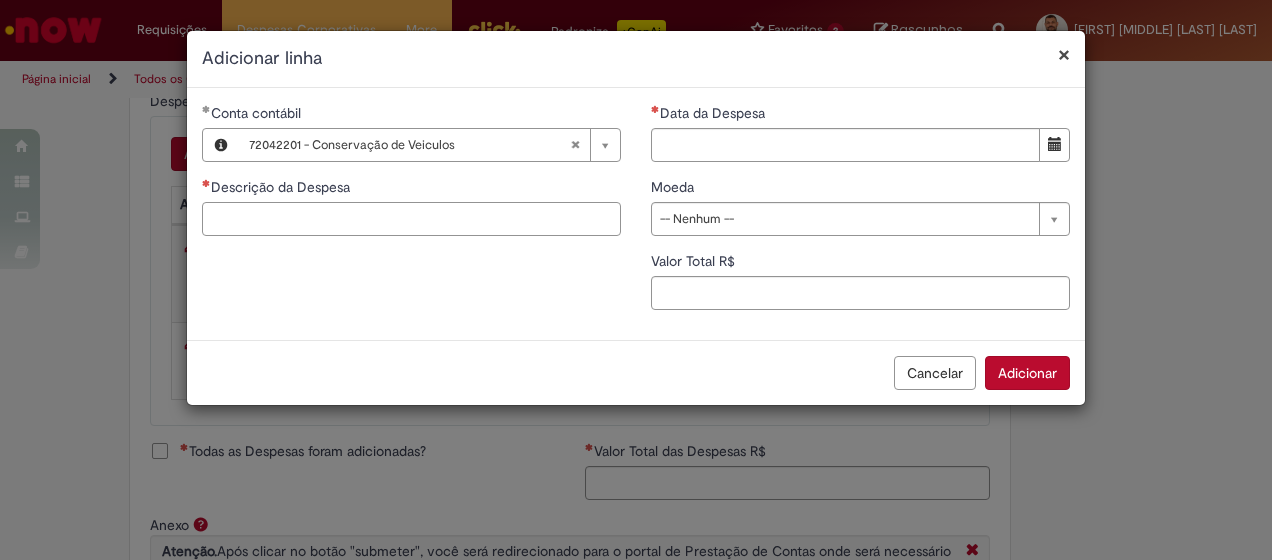 click on "Descrição da Despesa" at bounding box center [411, 219] 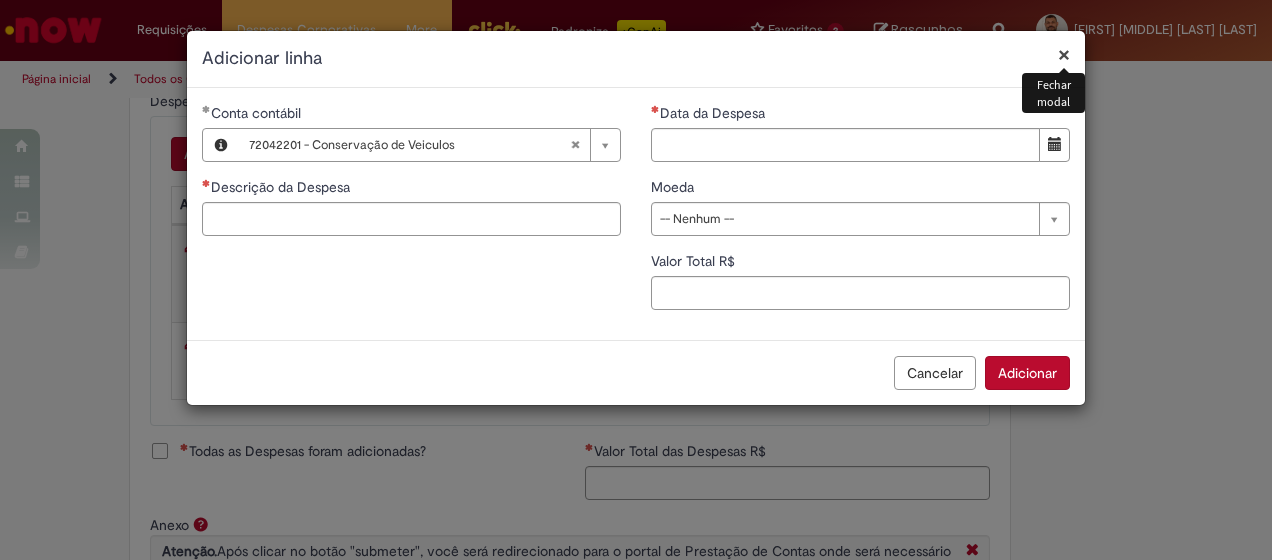 click on "×" at bounding box center [1064, 54] 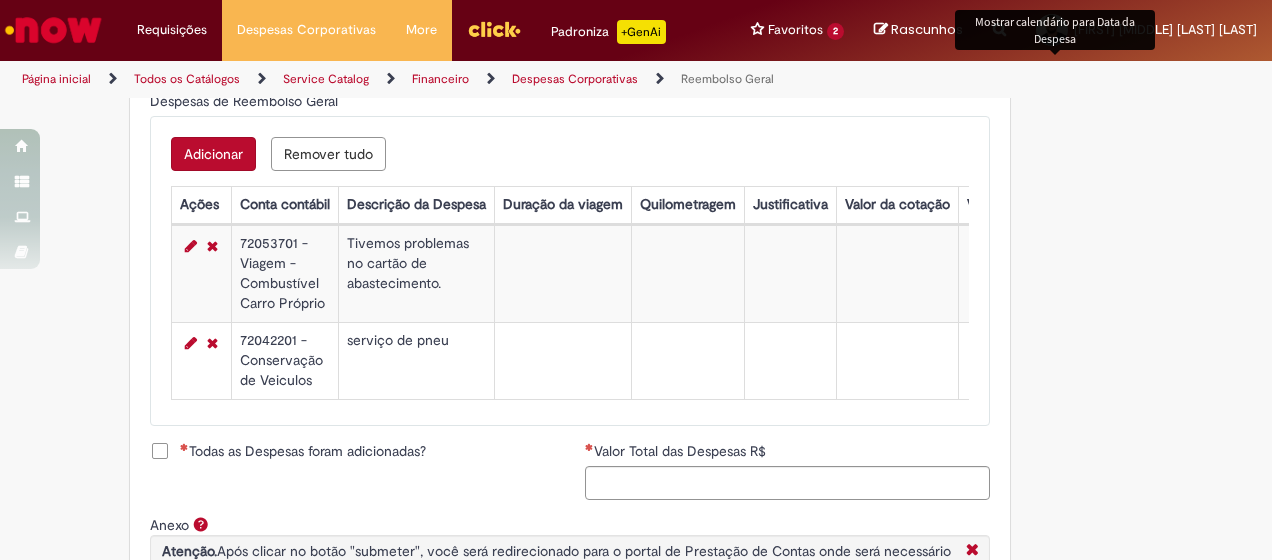 click on "Adicionar" at bounding box center [213, 154] 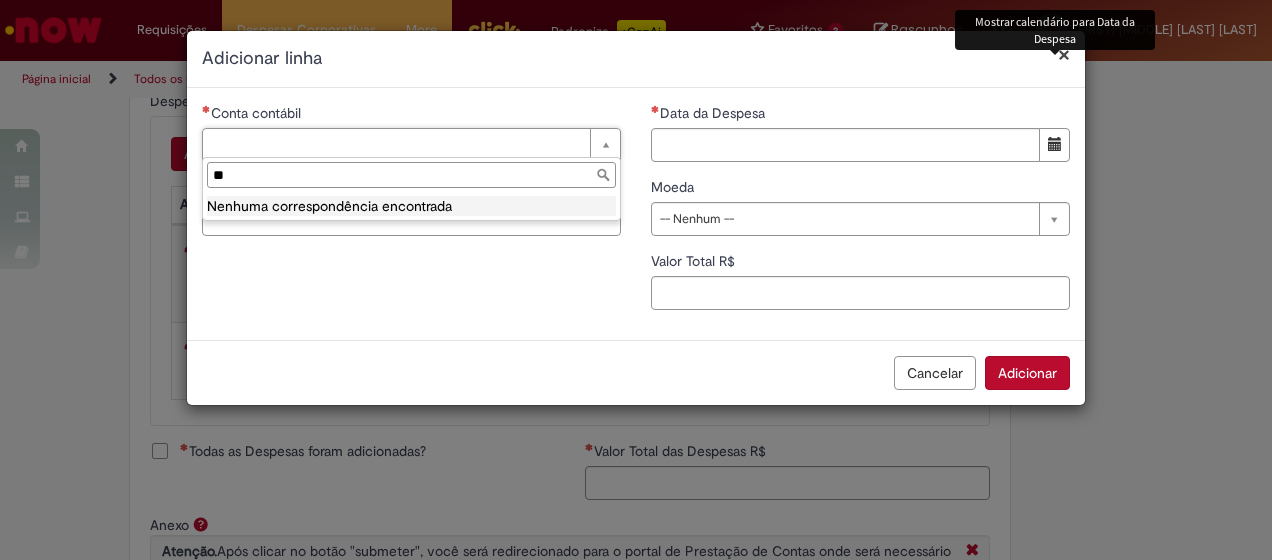 type on "*" 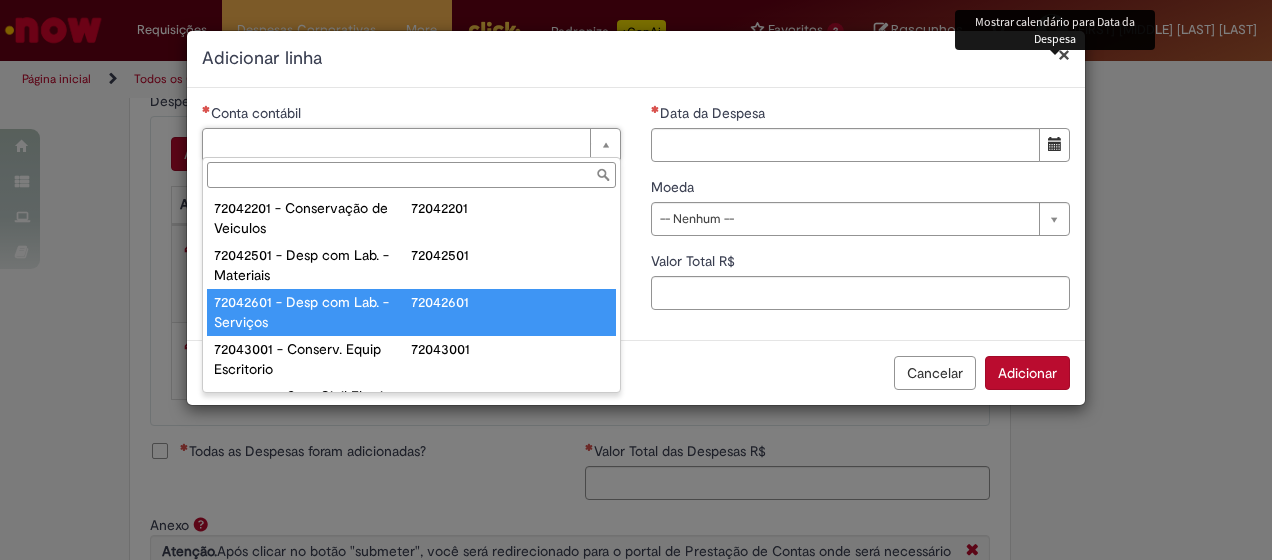 scroll, scrollTop: 727, scrollLeft: 0, axis: vertical 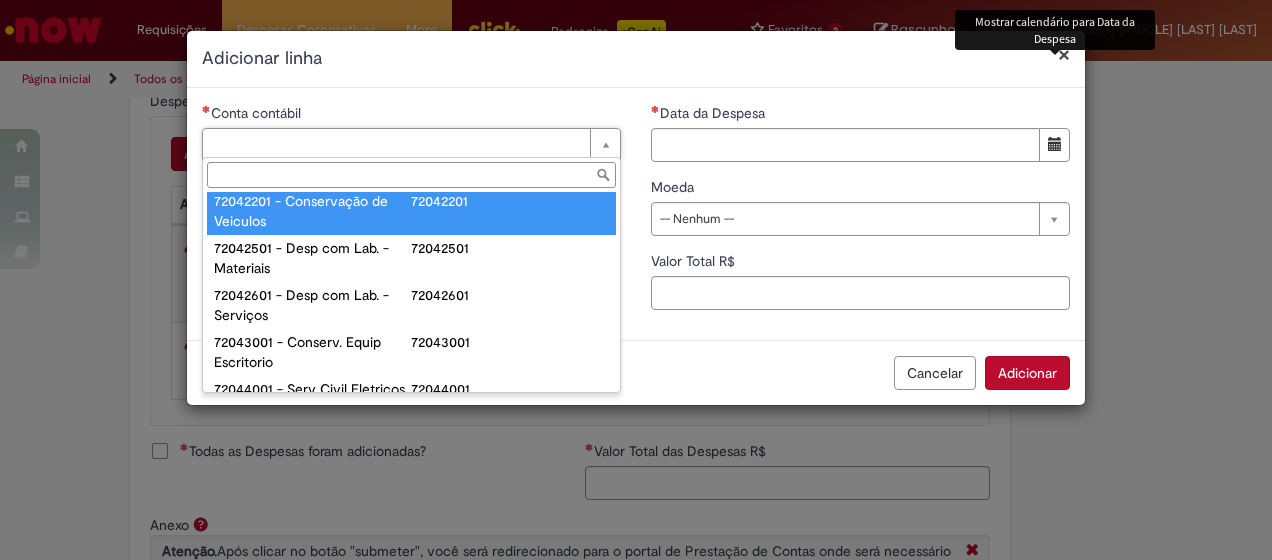 type on "**********" 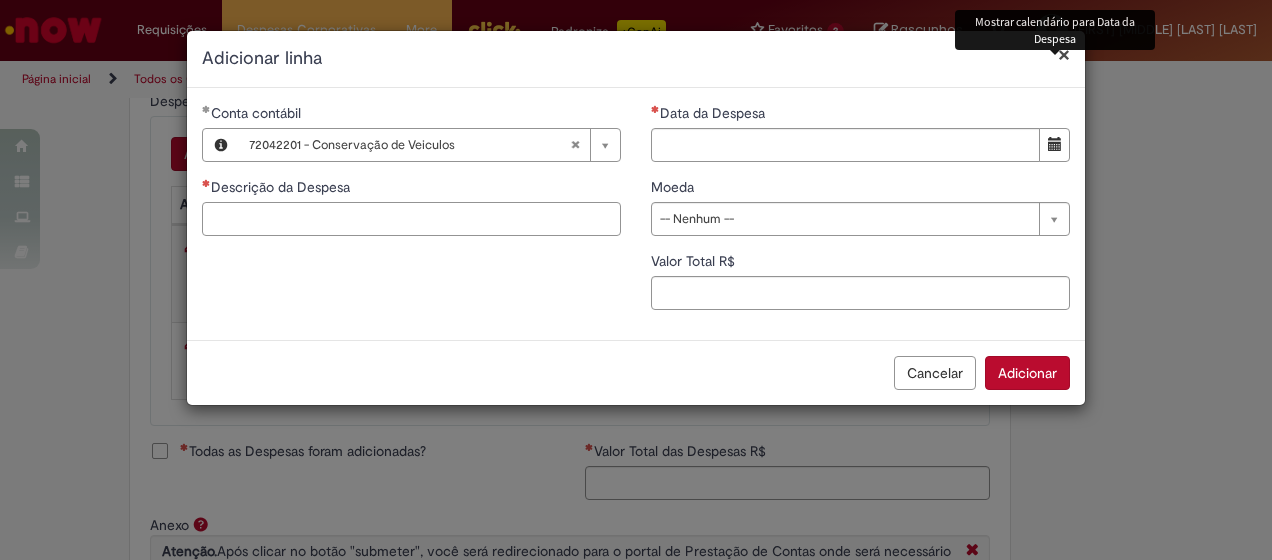 click on "Descrição da Despesa" at bounding box center [411, 219] 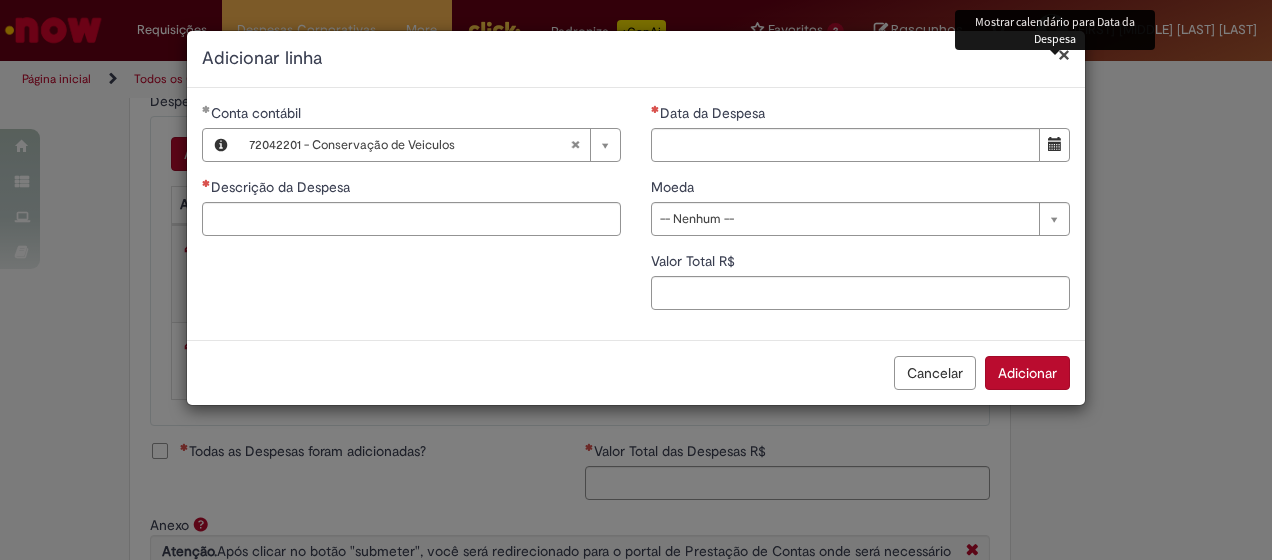 drag, startPoint x: 586, startPoint y: 70, endPoint x: 675, endPoint y: 57, distance: 89.94443 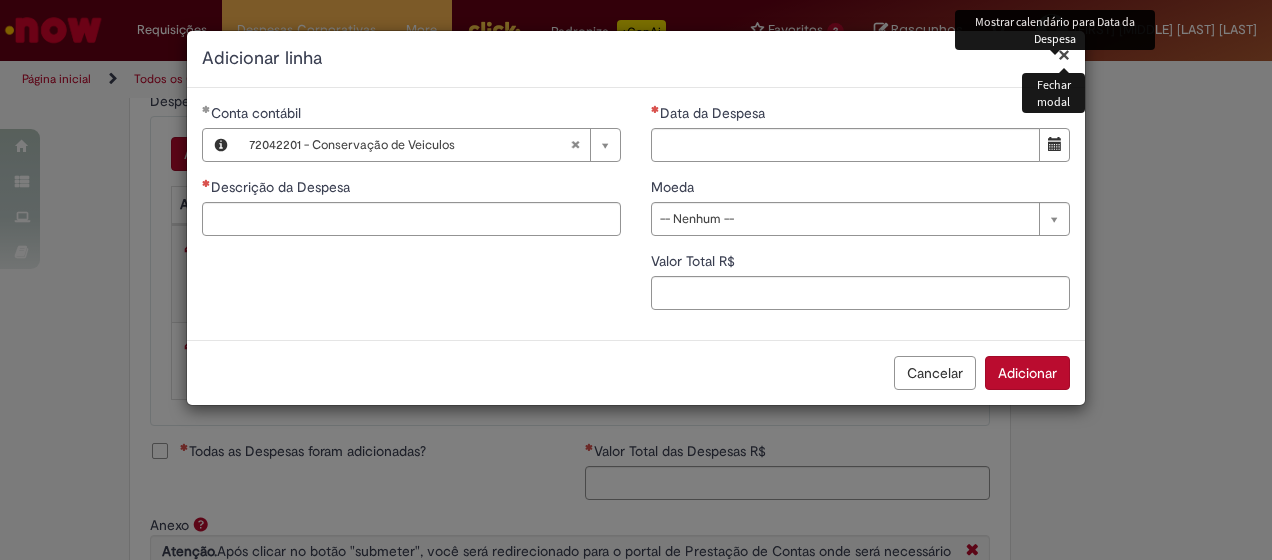 click on "×" at bounding box center [1064, 54] 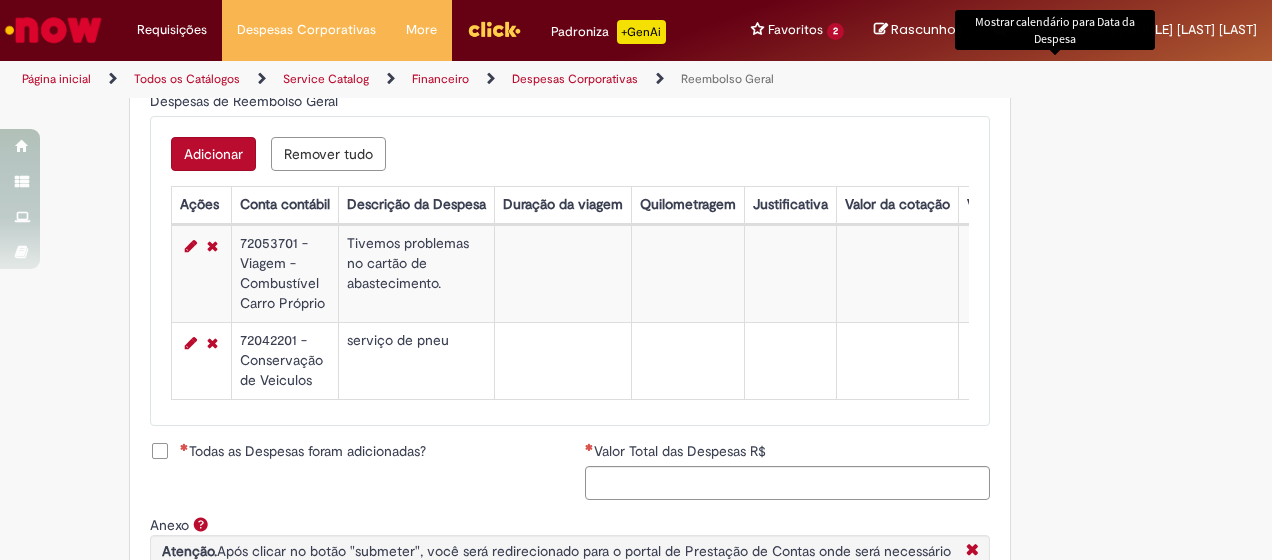 click on "Adicionar" at bounding box center (213, 154) 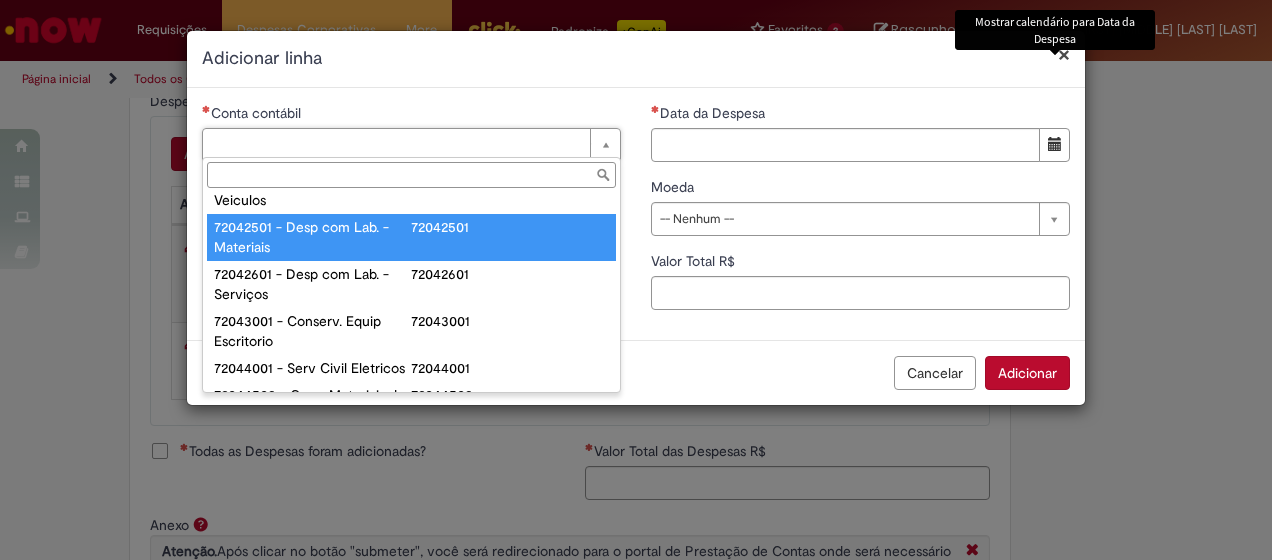 scroll, scrollTop: 743, scrollLeft: 0, axis: vertical 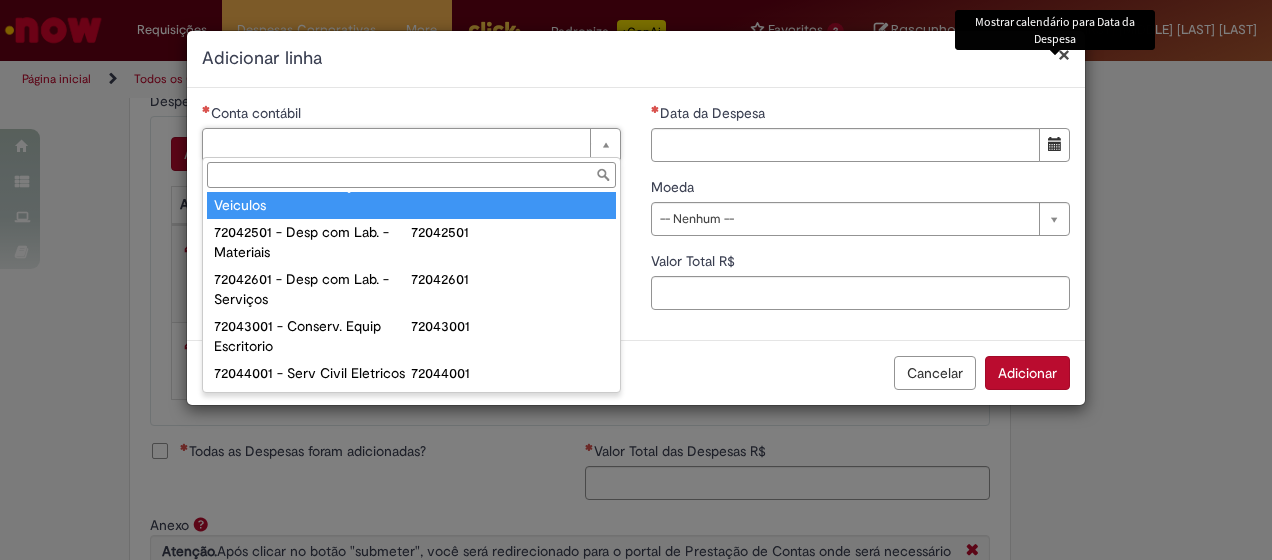 type on "**********" 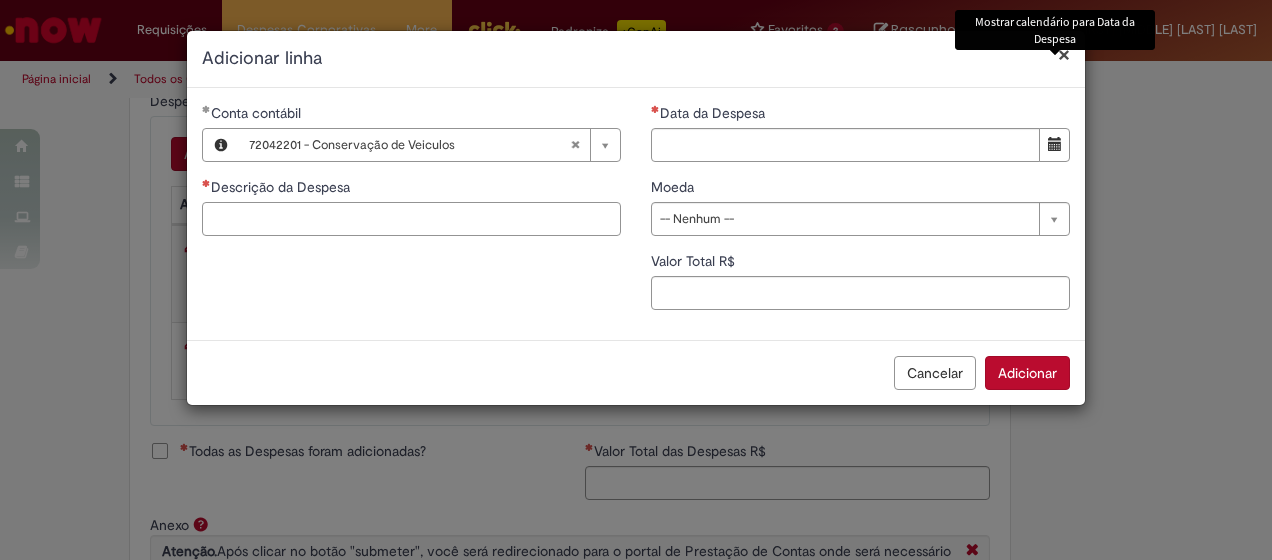 click on "Descrição da Despesa" at bounding box center (411, 219) 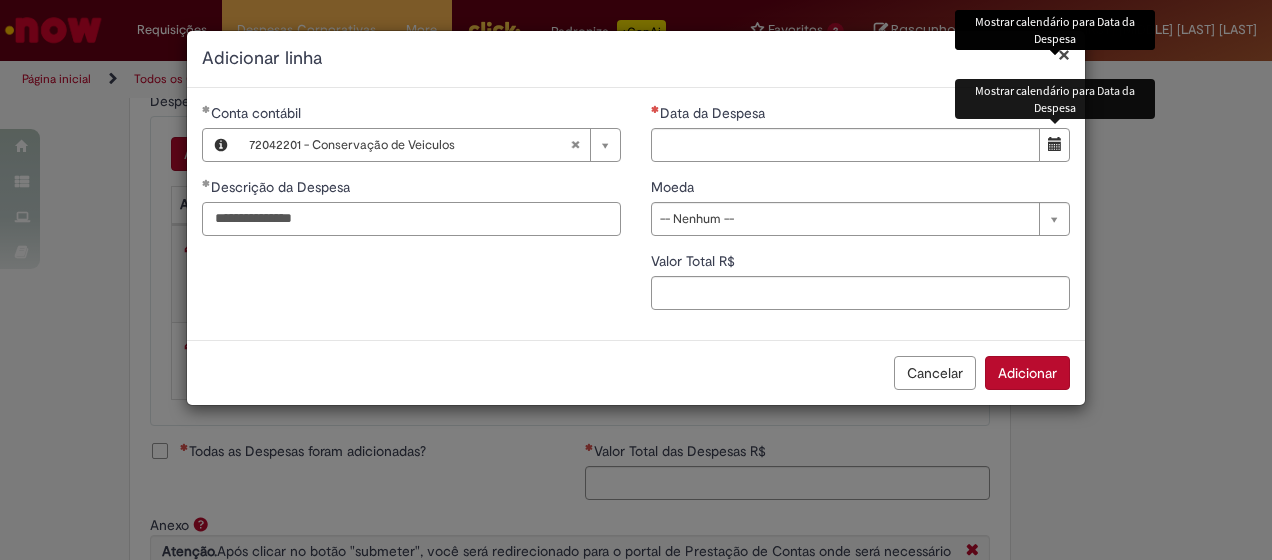 type on "**********" 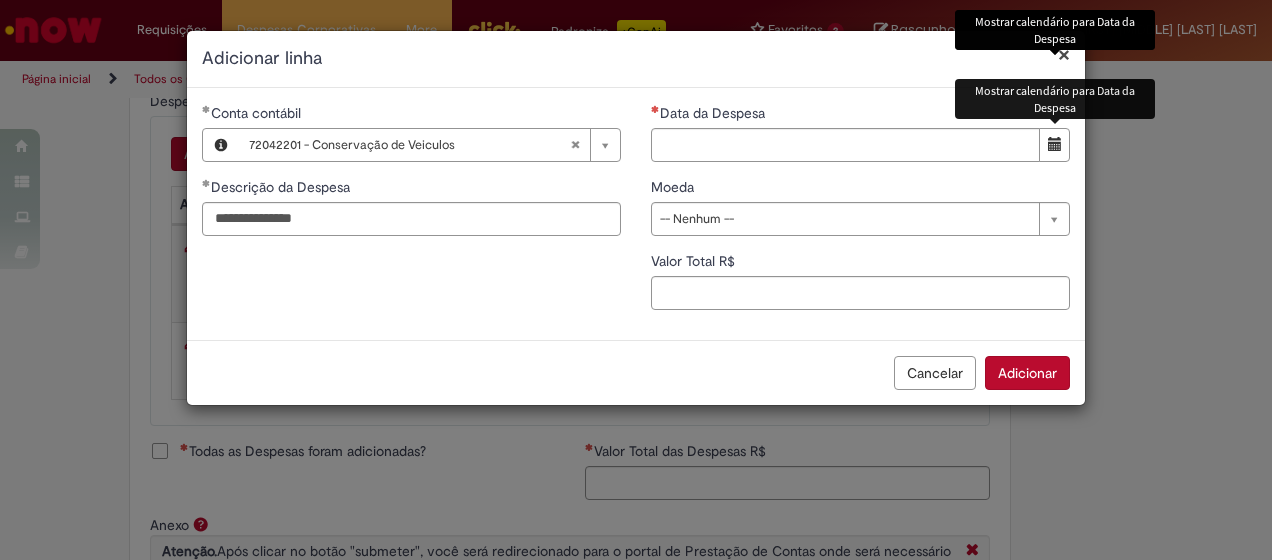 click at bounding box center [1055, 144] 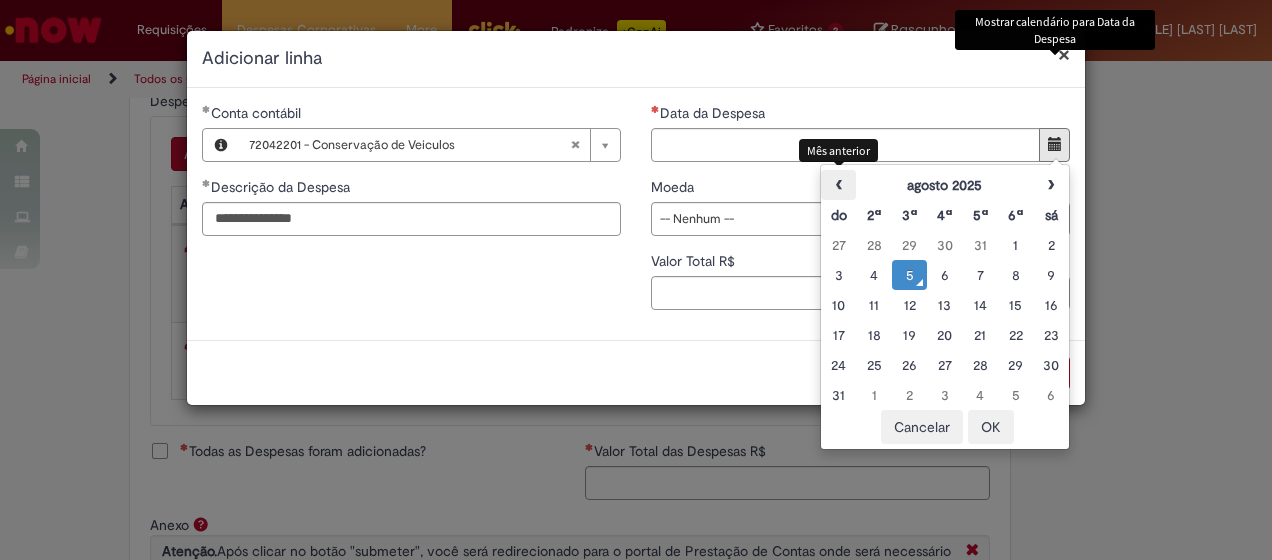 click on "‹" at bounding box center [838, 185] 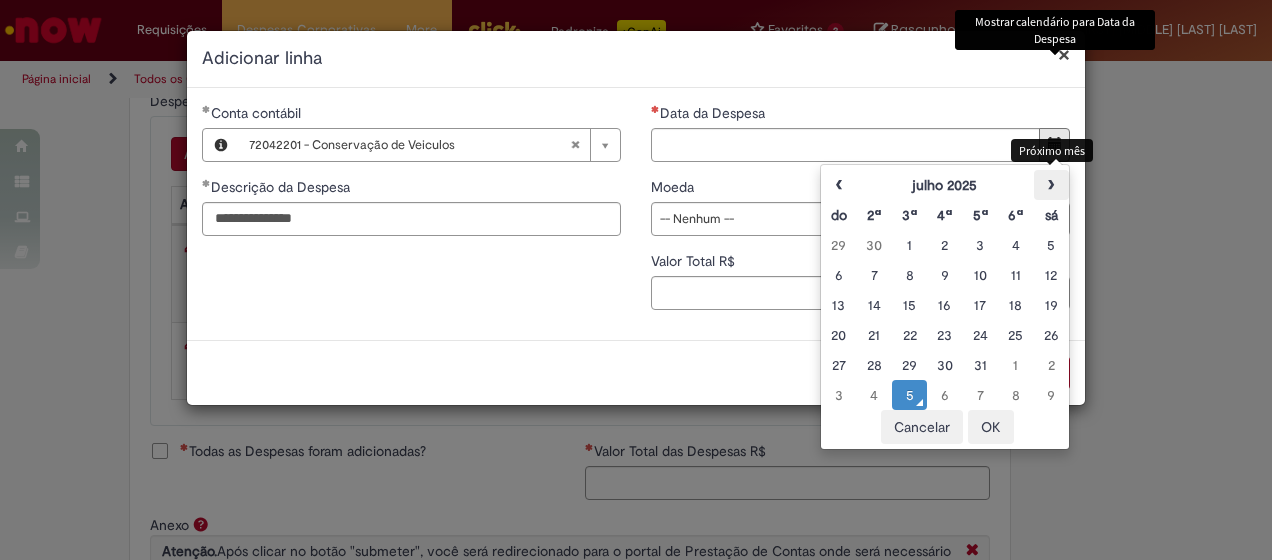 click on "›" at bounding box center (1051, 185) 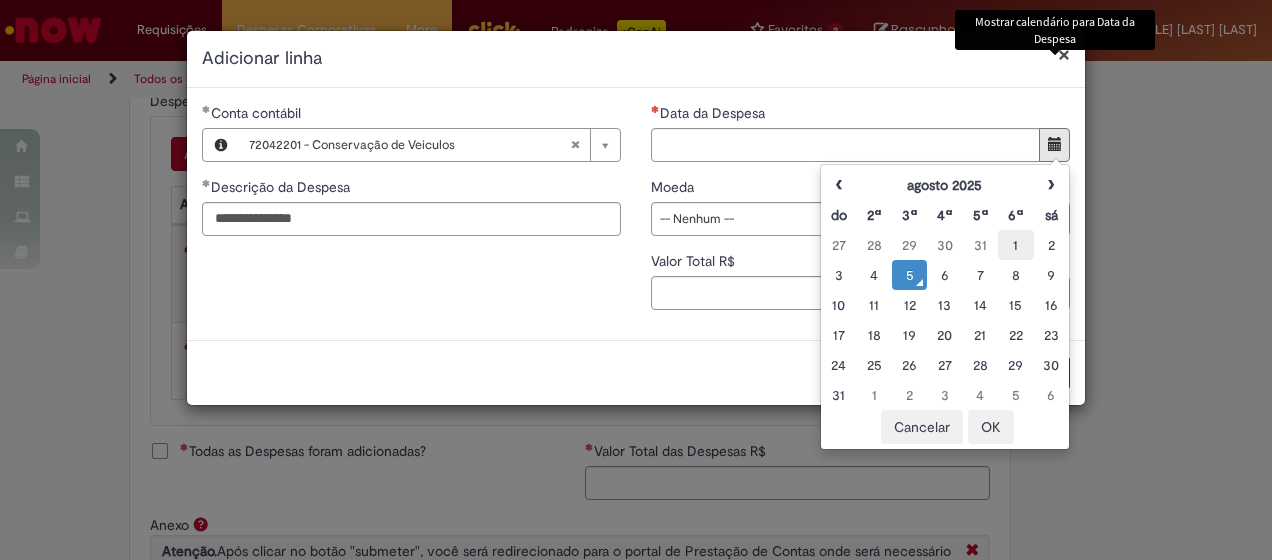 click on "1" at bounding box center (1015, 245) 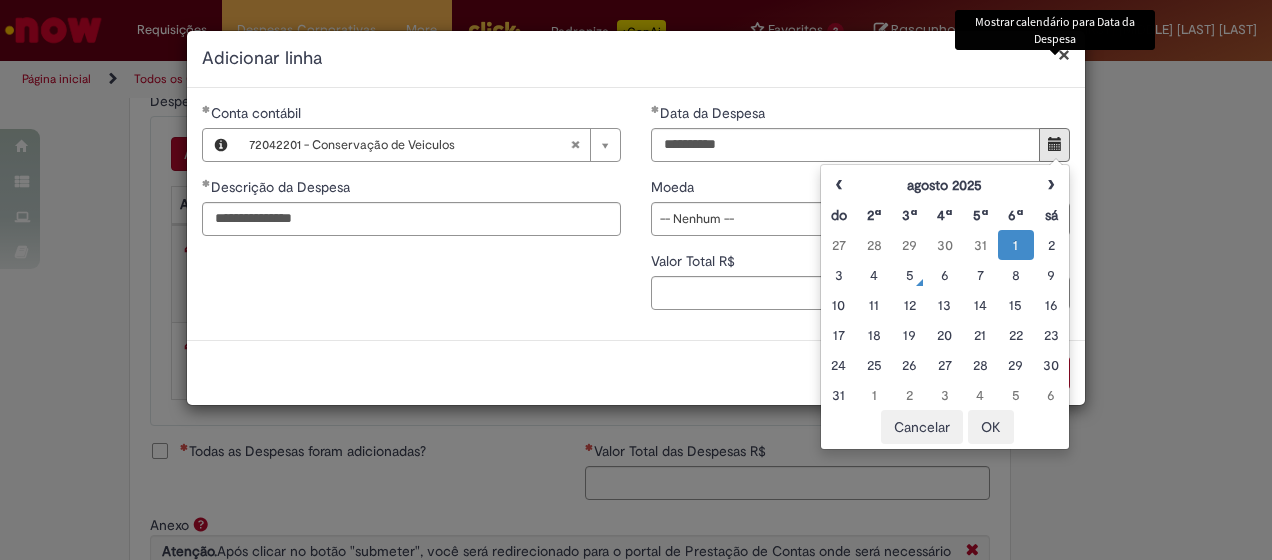 click on "OK" at bounding box center [991, 427] 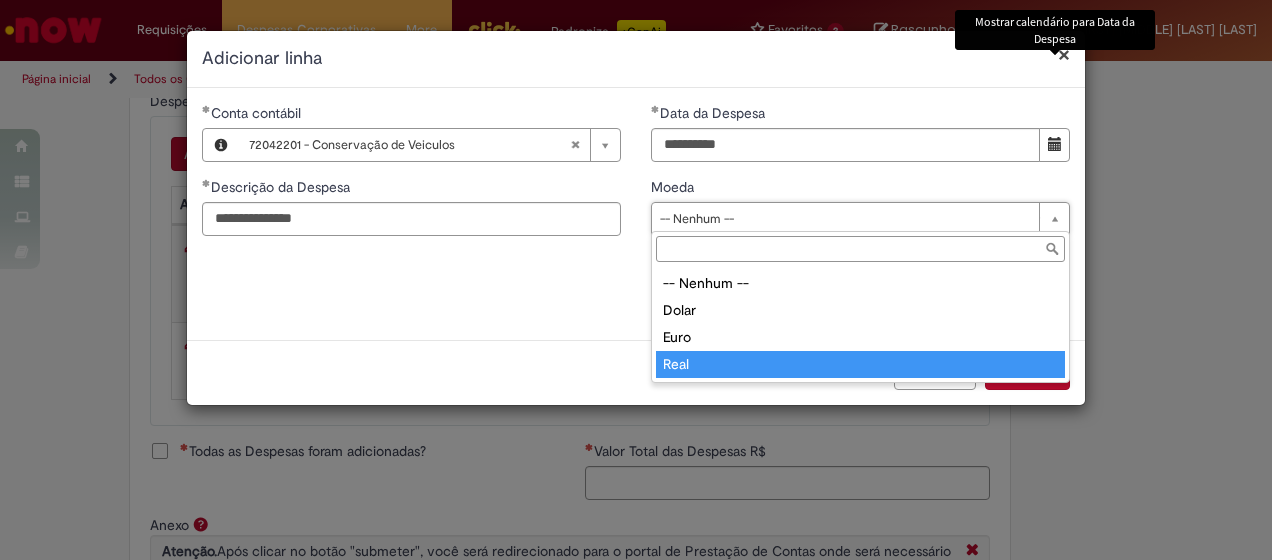 type on "****" 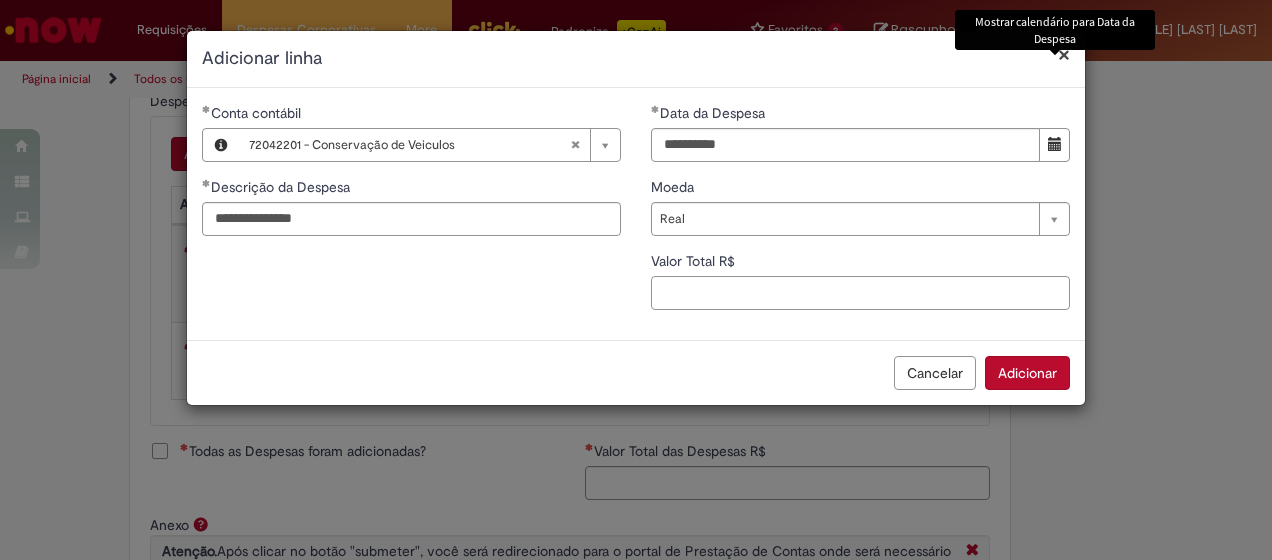 click on "Valor Total R$" at bounding box center [860, 293] 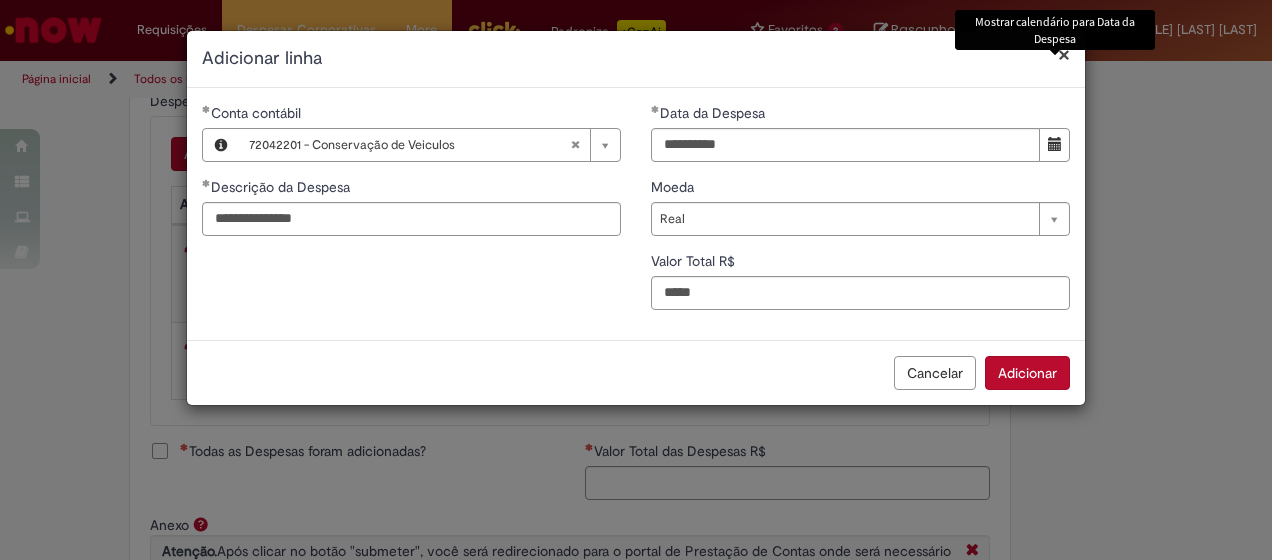 type on "**" 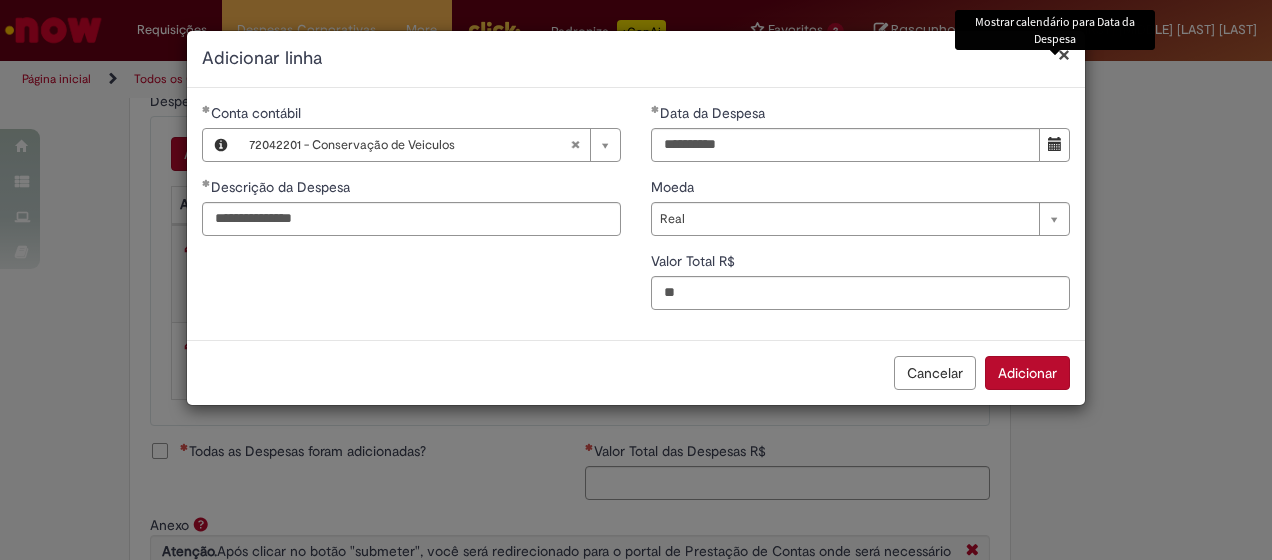 click on "Adicionar" at bounding box center [1027, 373] 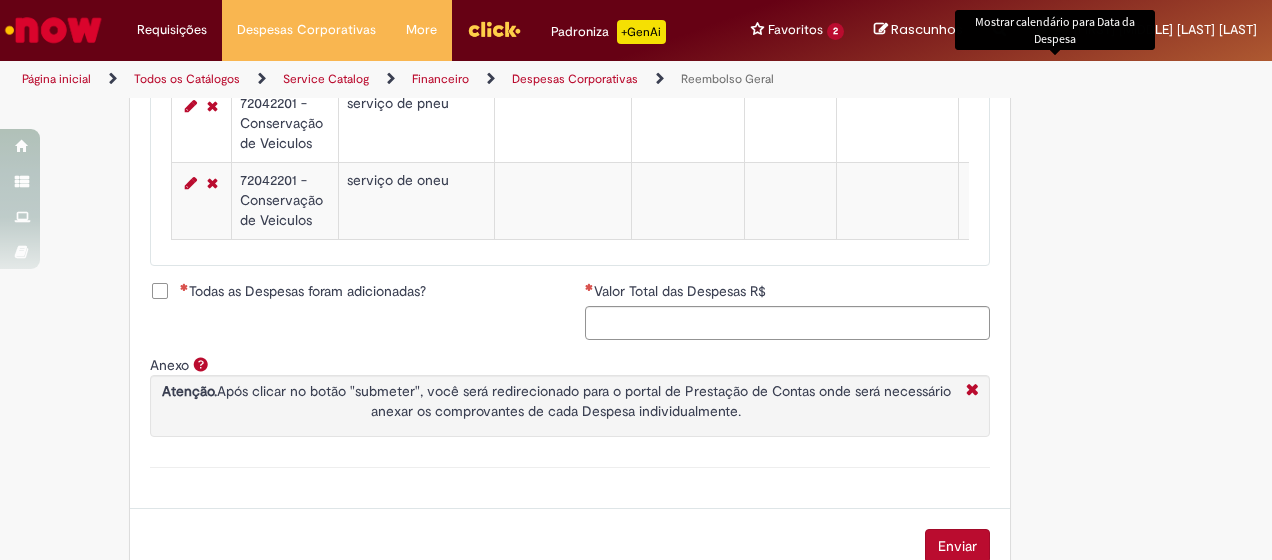 scroll, scrollTop: 1090, scrollLeft: 0, axis: vertical 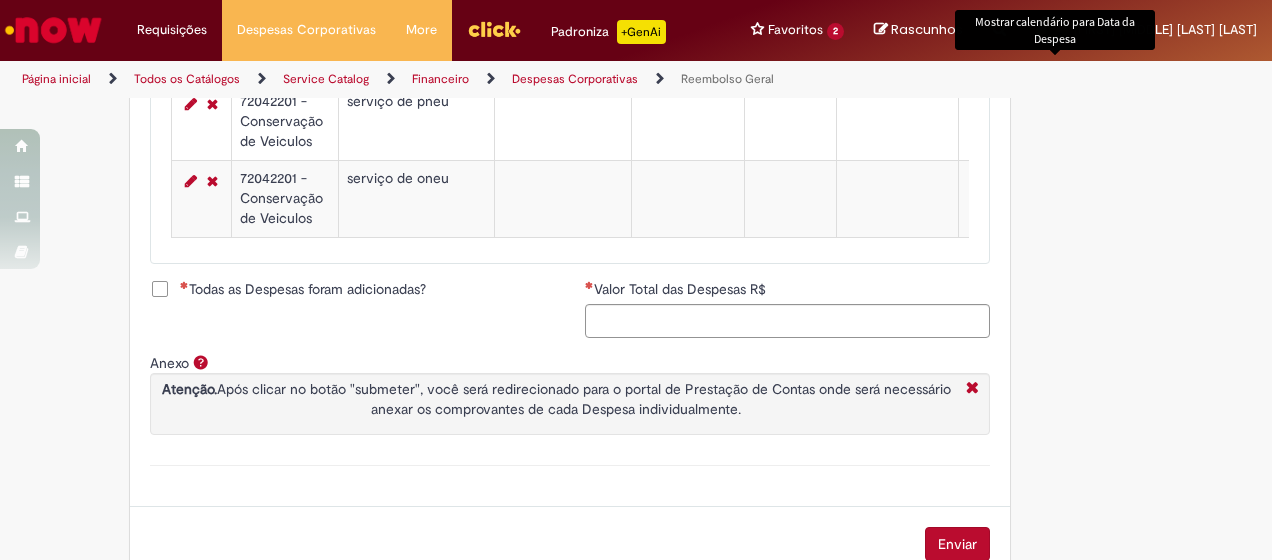 click on "Todas as Despesas foram adicionadas?" at bounding box center (303, 289) 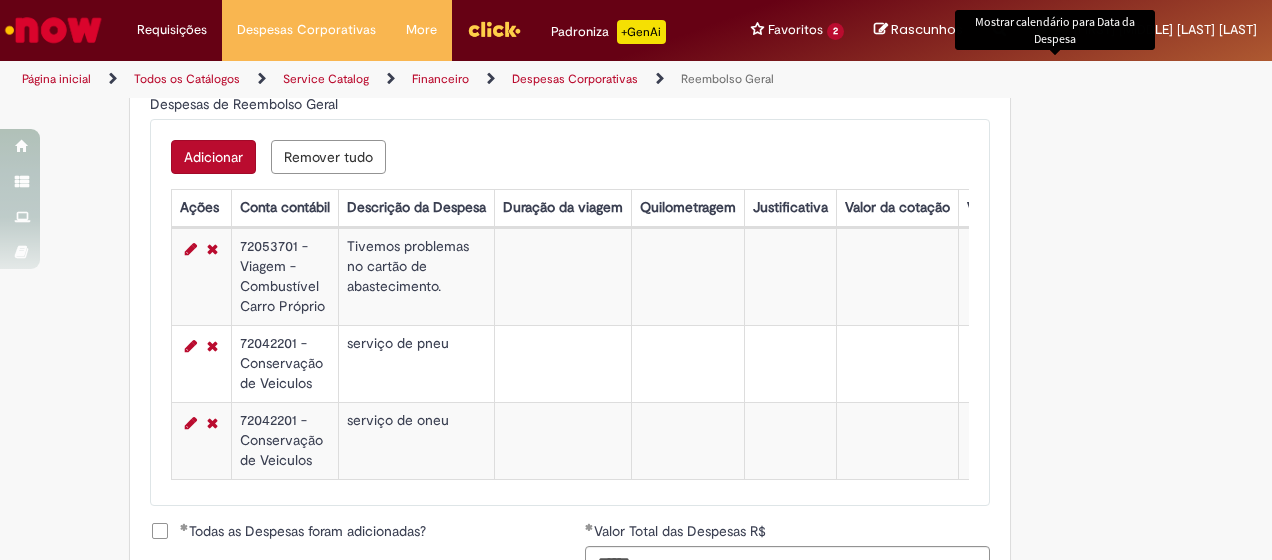 scroll, scrollTop: 1142, scrollLeft: 0, axis: vertical 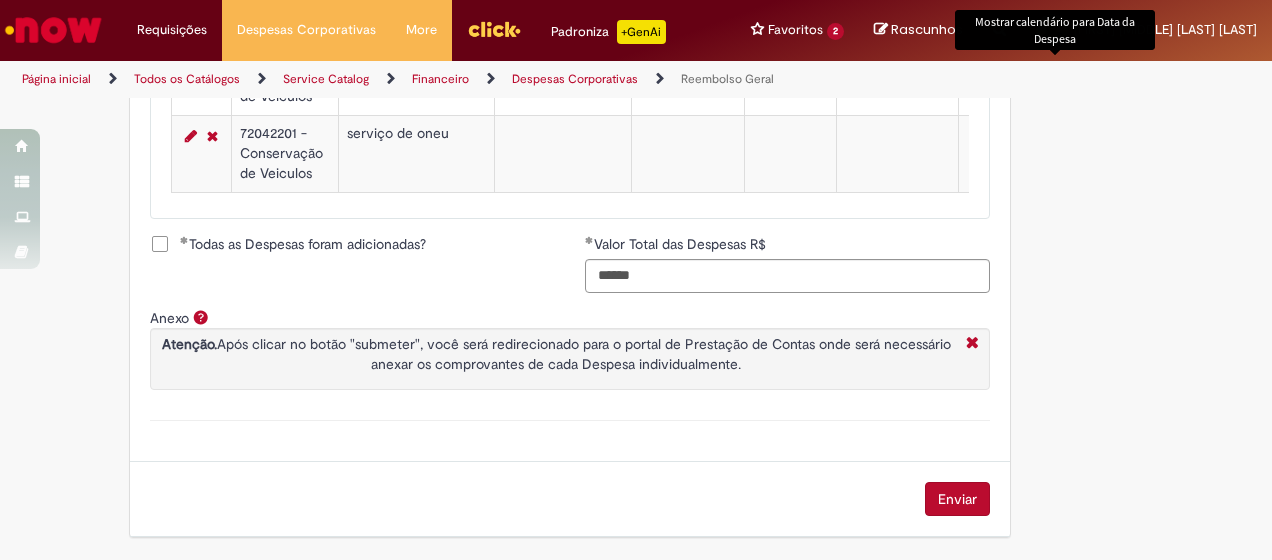 click on "Enviar" at bounding box center [957, 499] 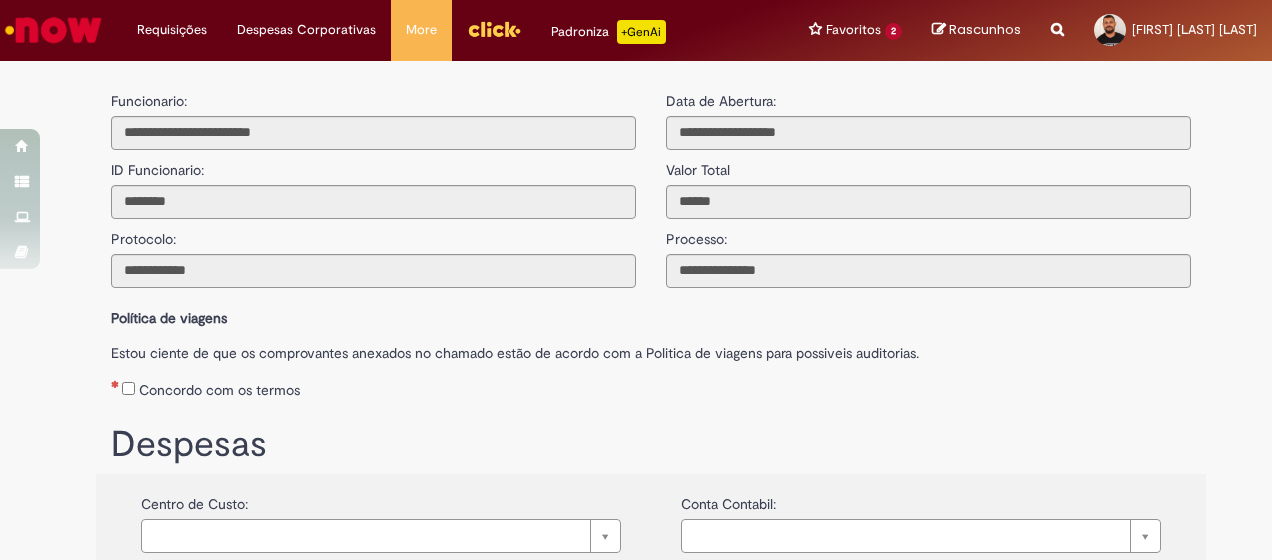 scroll, scrollTop: 0, scrollLeft: 0, axis: both 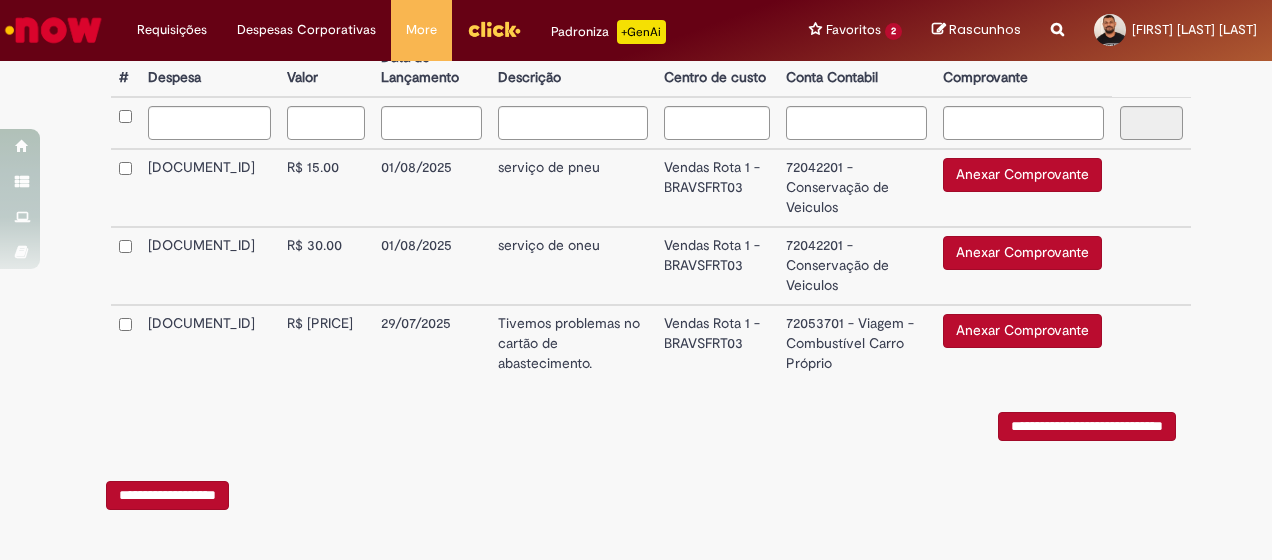 click on "**********" at bounding box center [1087, 426] 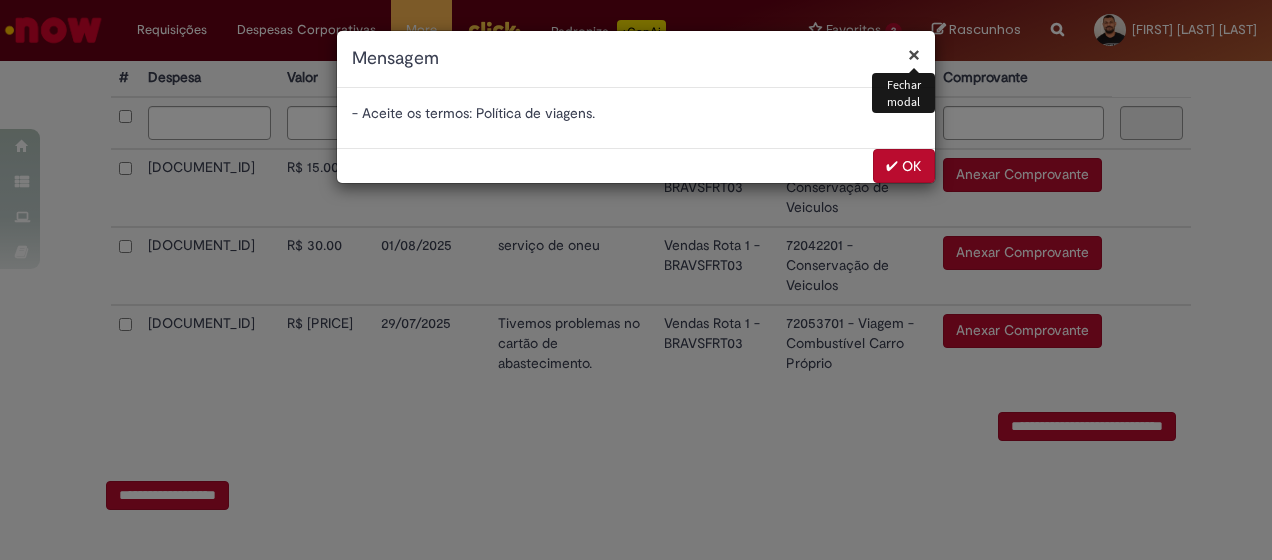 click on "✔ OK" at bounding box center (904, 166) 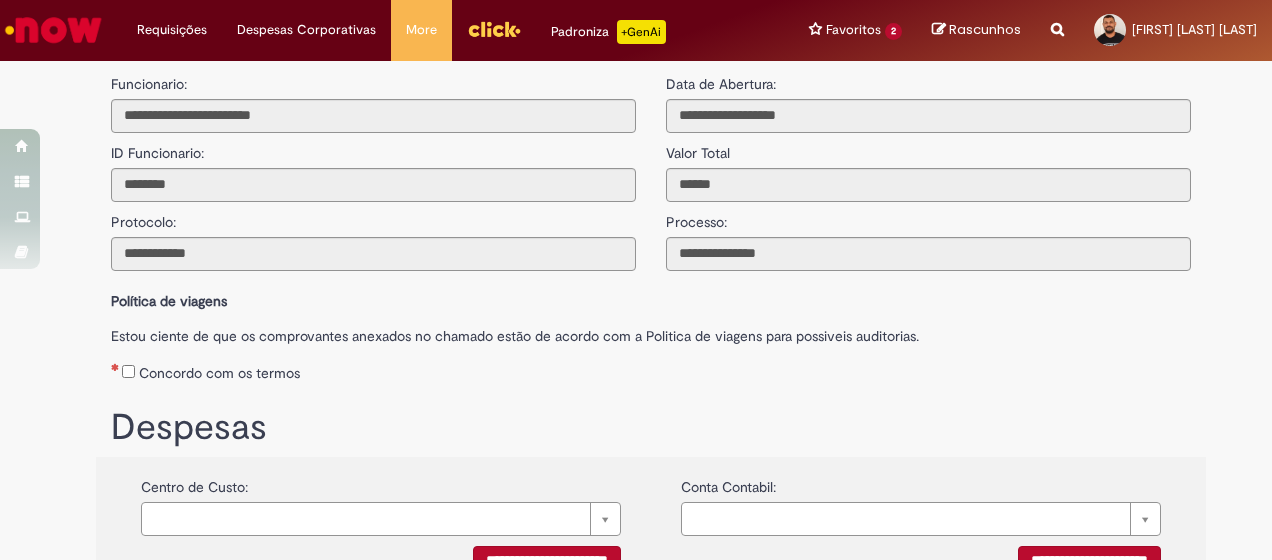 scroll, scrollTop: 0, scrollLeft: 0, axis: both 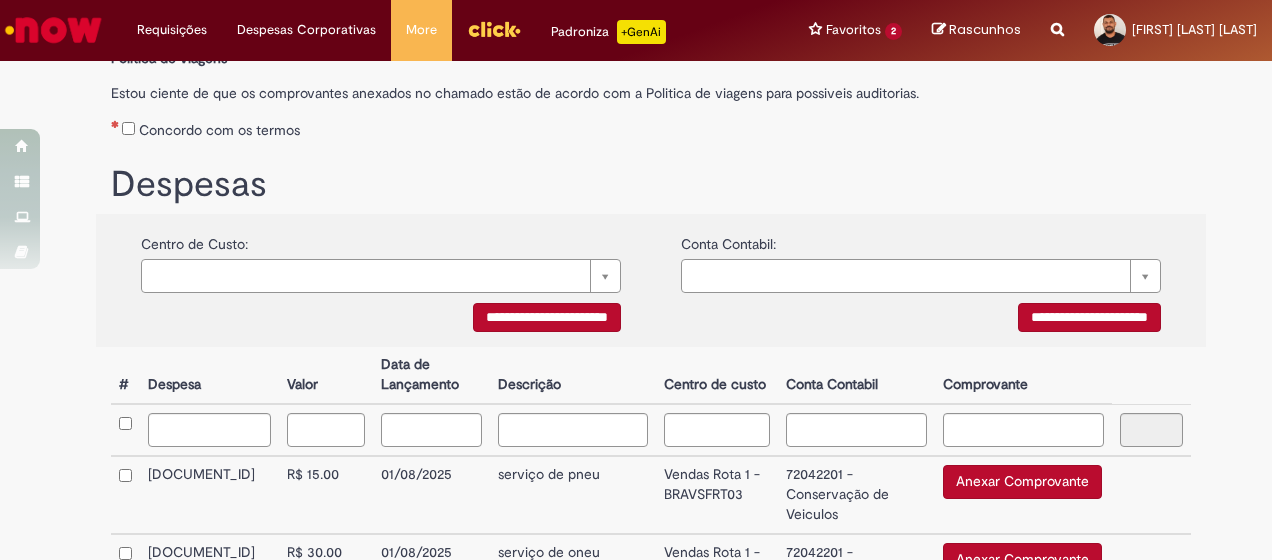 click on "**********" at bounding box center (547, 317) 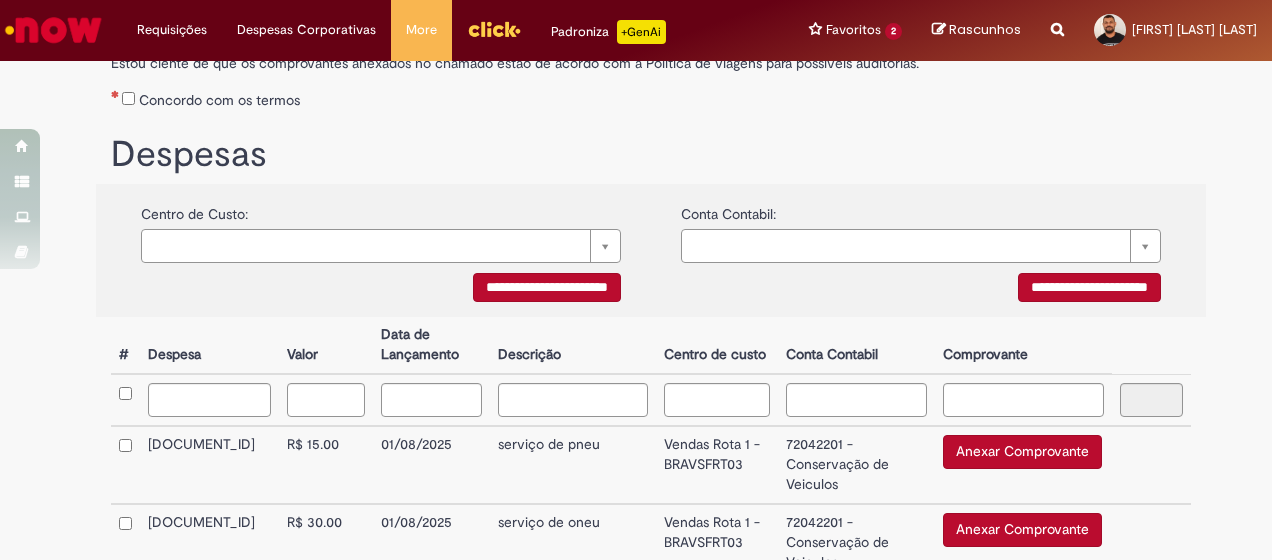 scroll, scrollTop: 288, scrollLeft: 0, axis: vertical 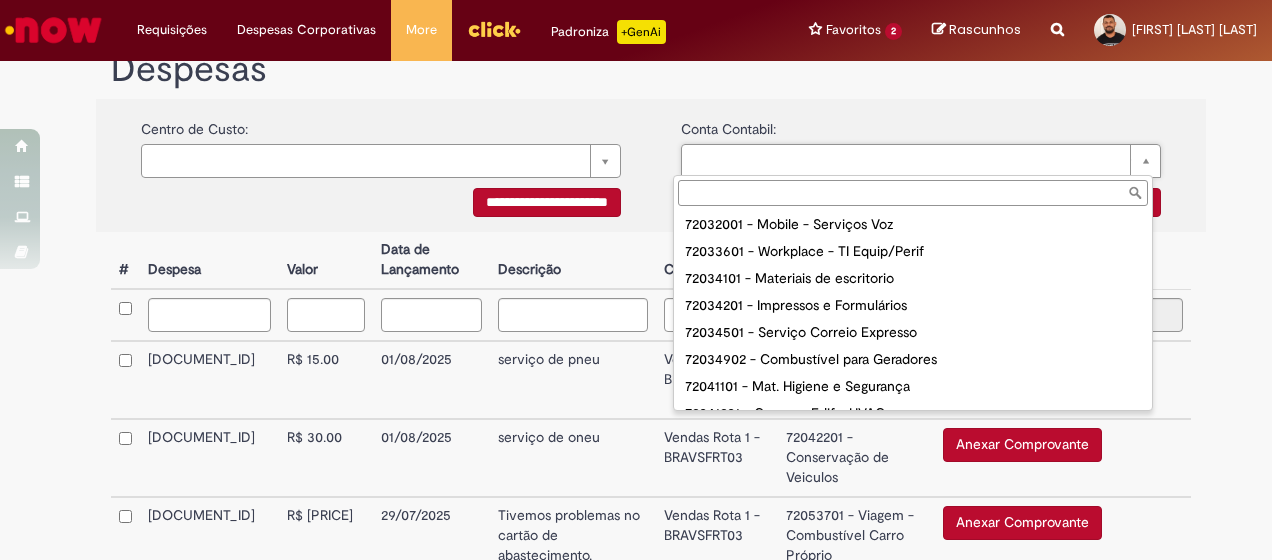 click on "72021101 -  Expatriados  -  Desp. Escolares 72021910 -  Saúde Ocupacional 72021911 -  Consumo Interno 72022001 -  Recrutamento e Seleção 72022201 -  Treinam. Pessoal 72022301 -  Segurança  -  EPI/EPC 72022703 -  Outros Auxílios 72032001 -  Mobile - Serviços Voz 72033601 -  Workplace - TI Equip/Perif 72034101 - Materiais de escritorio 72034201 -  Impressos e Formulários 72034501 -  Serviço Correio Expresso 72034902 -  Combustível para Geradores 72041101 -  Mat. Higiene e Segurança 72041201 -  Conserv Edif  -  HVAC 72041401 -  Conserv Edif  -  Iluminação 72041501 -  Conserv Edif  -  Cobertura 72042201 -  Conservação de Veiculos 72042501 -  Desp com Lab.  -  Materiais 72042601 -  Desp com Lab.  -  Serviços 72043001 -  Conserv. Equip Escritorio 72044001 - Serv Civil Eletricos 72044503 -  Cons. Materiais de Almox. 72050101 -   Aeronave  - Despesas Adm. 72050101 -  Aeronave  -  Manutenção 72050101 -  Aeronave – Comb. 72050501 -  Viagem  -  Passagens 72050601 -  Viagem  -  Hospedagem" at bounding box center [913, 310] 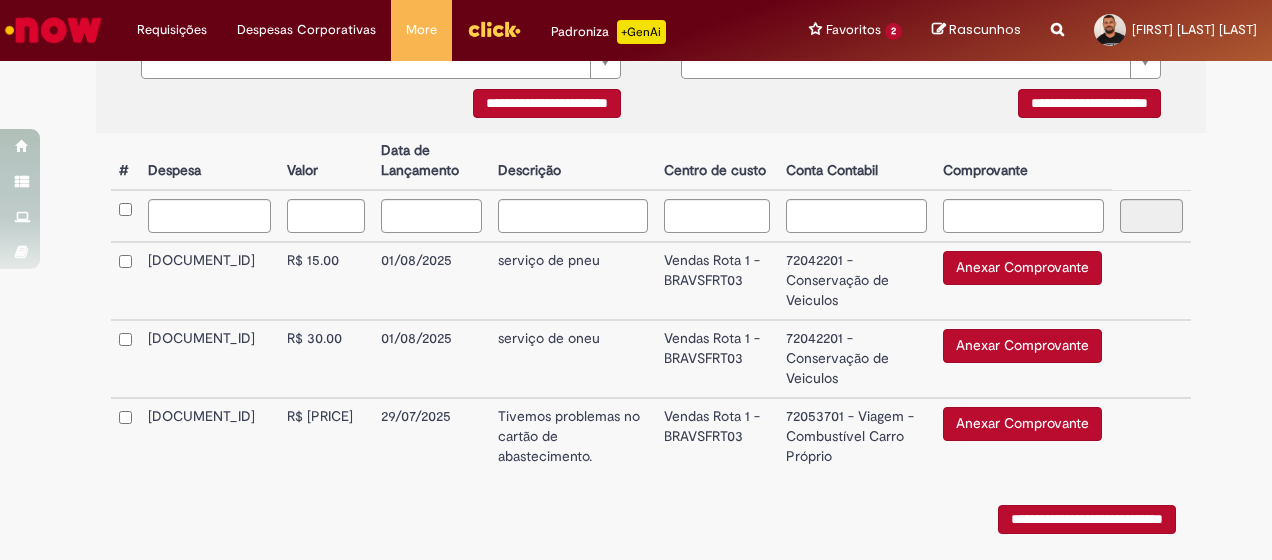 scroll, scrollTop: 481, scrollLeft: 0, axis: vertical 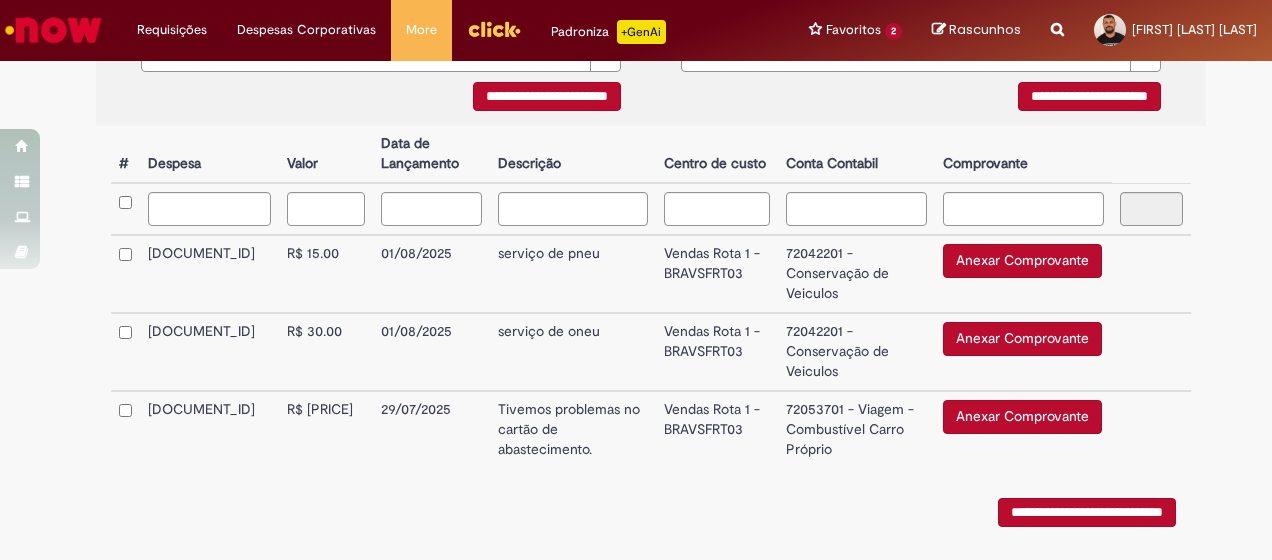 click on "Anexar Comprovante" at bounding box center (1022, 417) 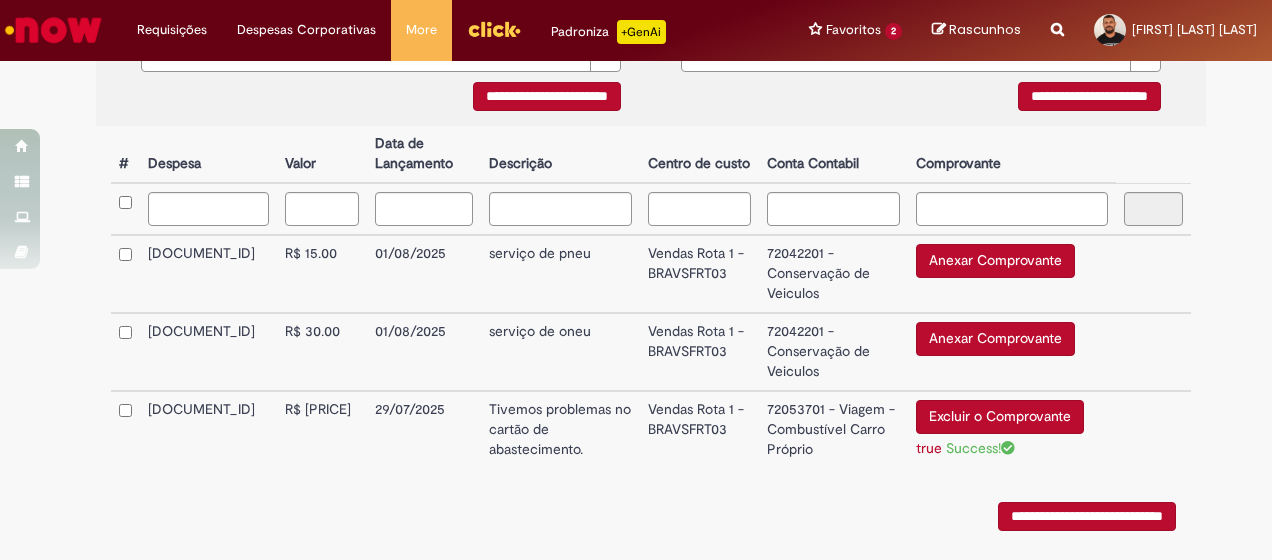 click on "Success!" at bounding box center [980, 448] 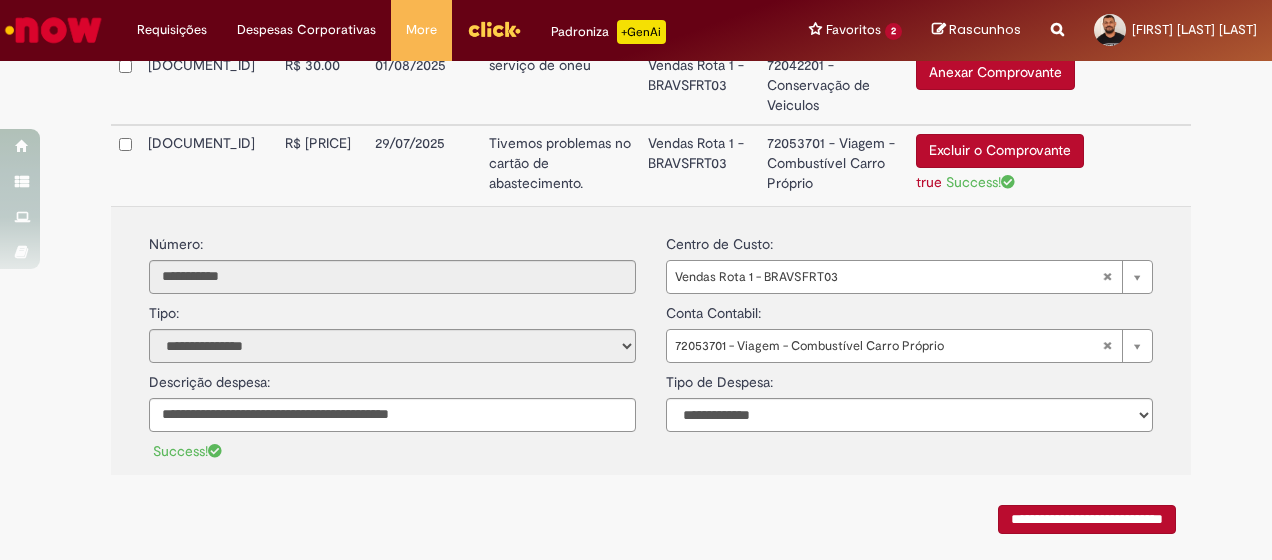 scroll, scrollTop: 759, scrollLeft: 0, axis: vertical 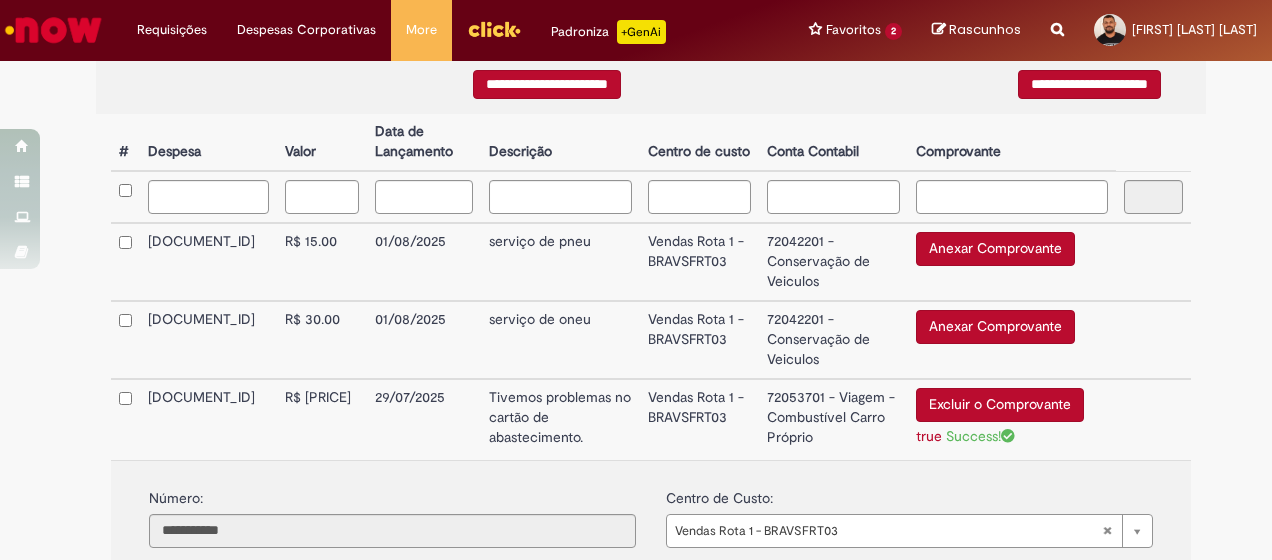 click on "Success!" at bounding box center [980, 436] 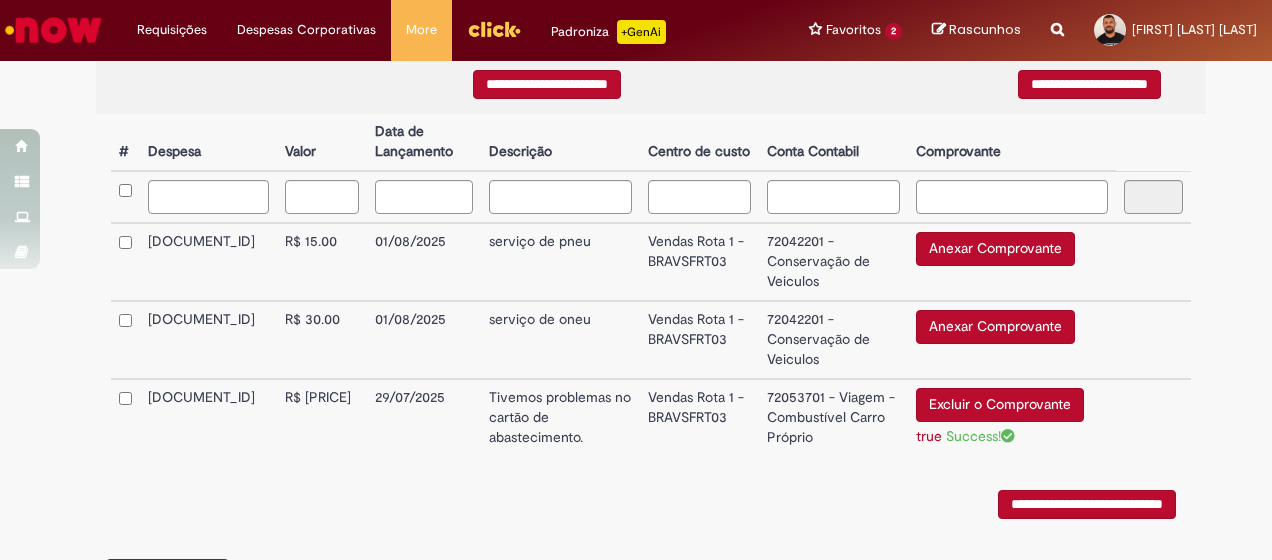 click on "Excluir o Comprovante" at bounding box center [1000, 405] 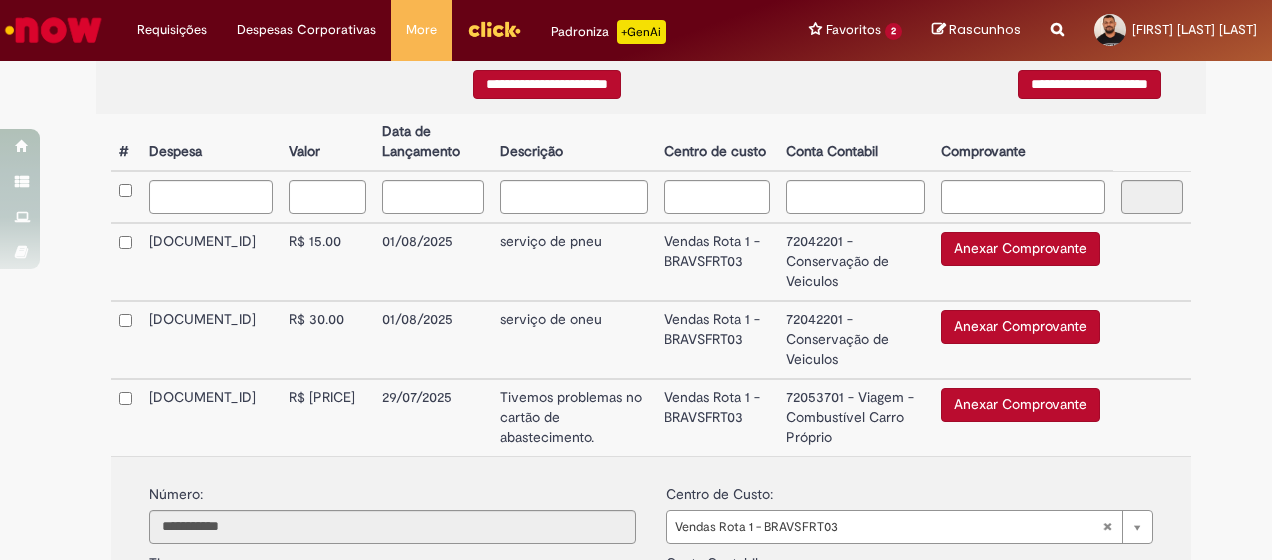 click on "Anexar Comprovante" at bounding box center [1020, 405] 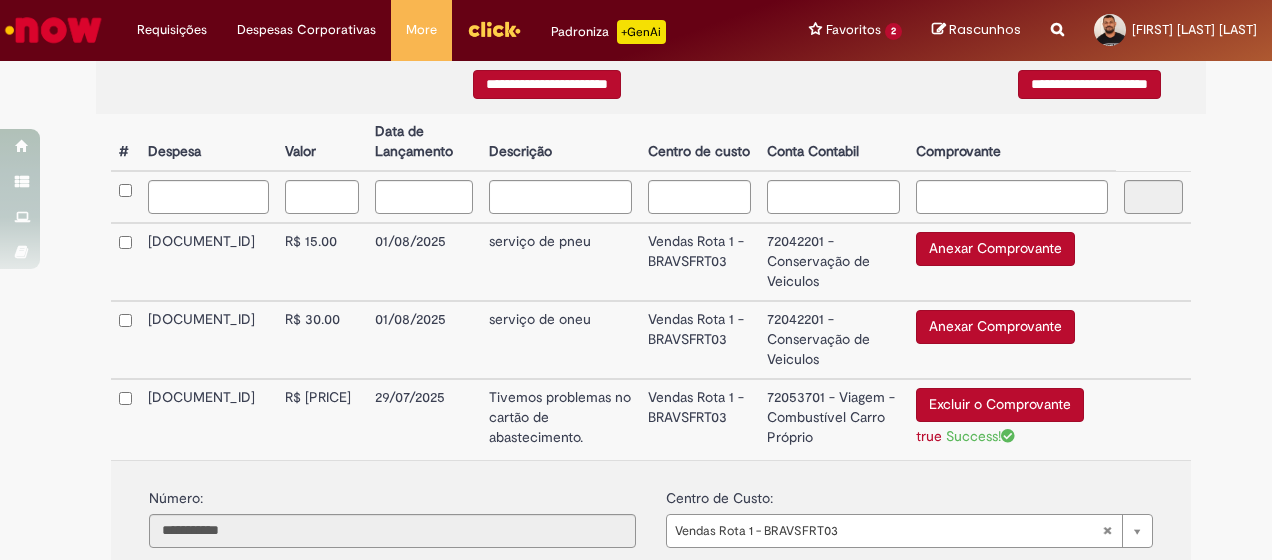 click on "serviço de oneu" at bounding box center [560, 340] 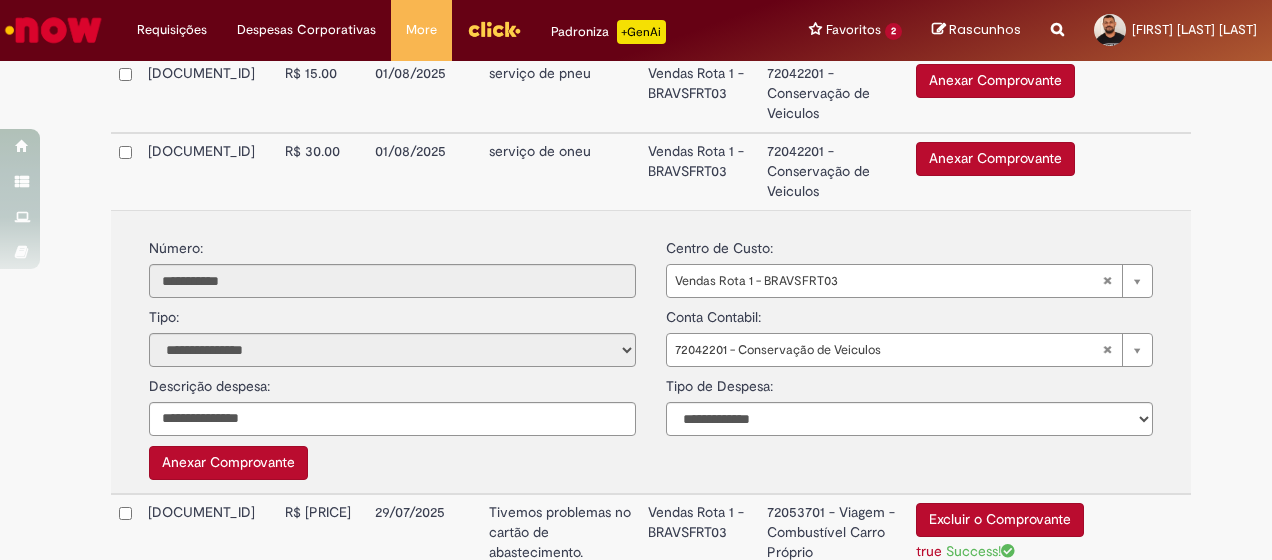 scroll, scrollTop: 685, scrollLeft: 0, axis: vertical 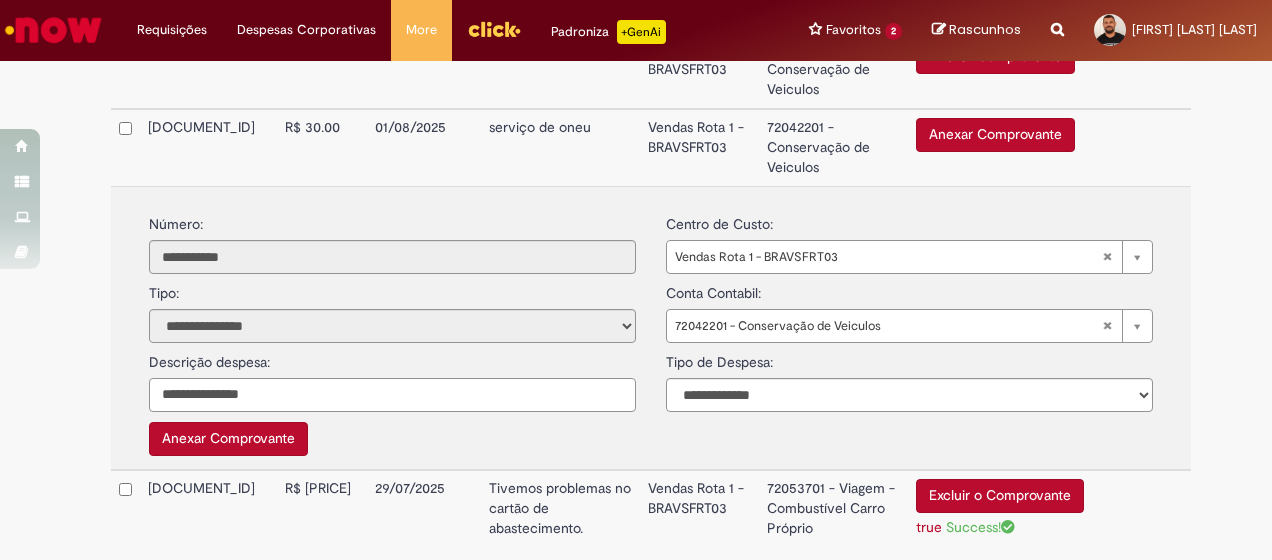 click on "**********" at bounding box center (392, 395) 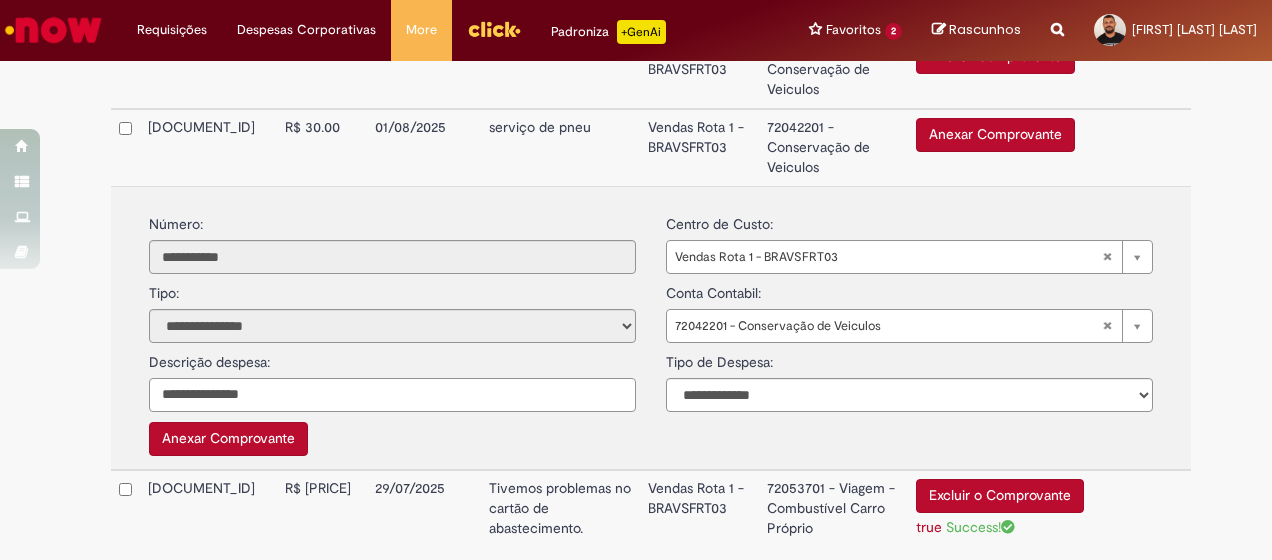type on "**********" 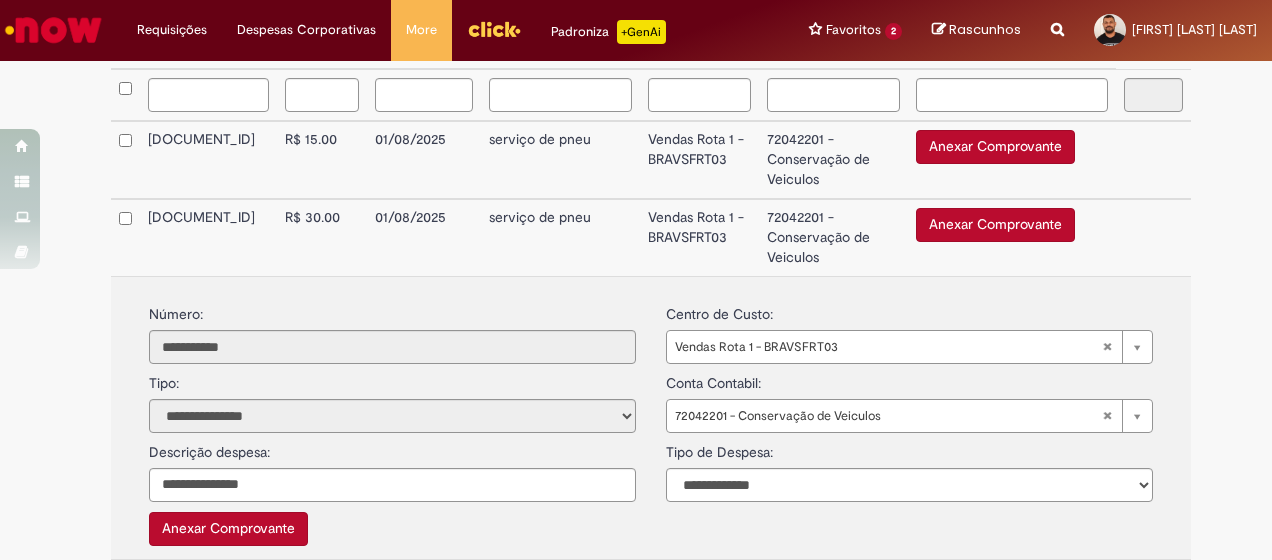 scroll, scrollTop: 591, scrollLeft: 0, axis: vertical 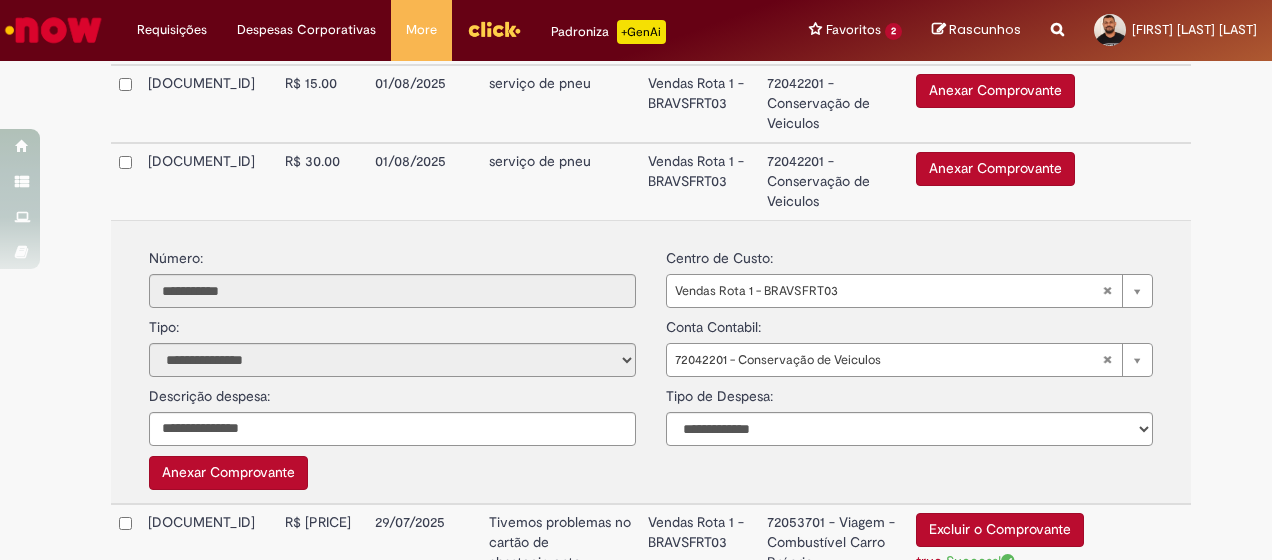 click on "Anexar Comprovante" at bounding box center (228, 473) 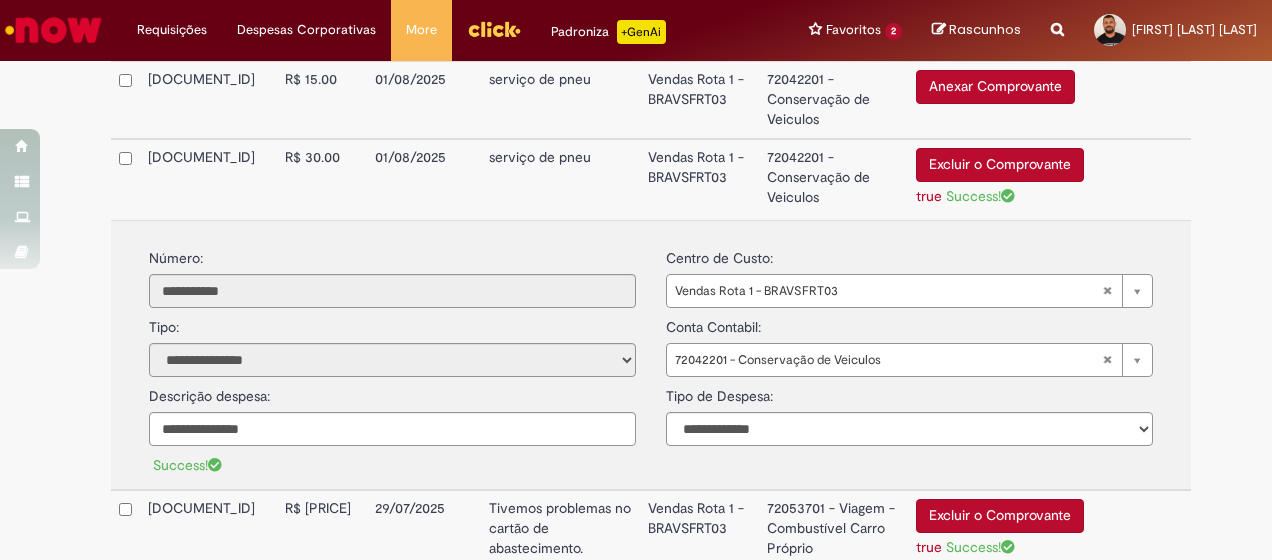 scroll, scrollTop: 657, scrollLeft: 0, axis: vertical 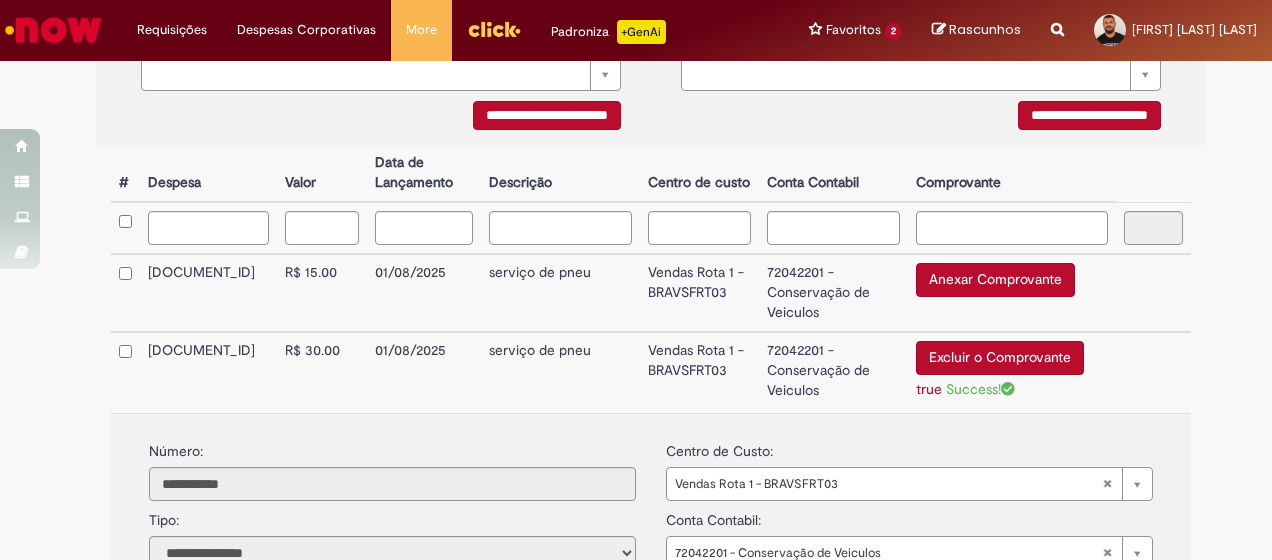 click on "Anexar Comprovante" at bounding box center [995, 280] 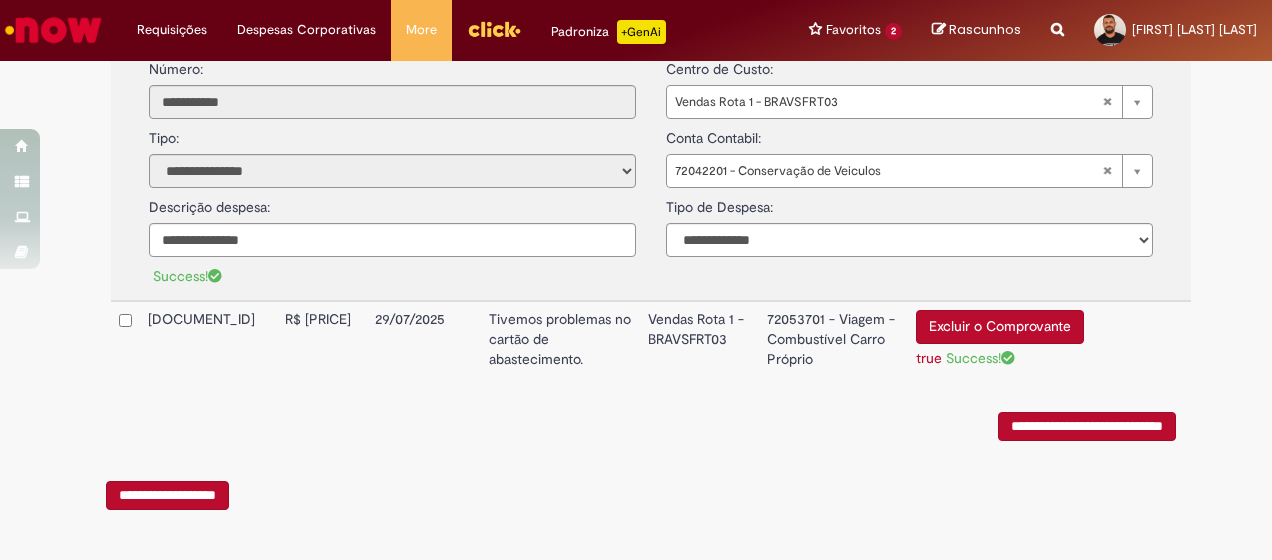 scroll, scrollTop: 854, scrollLeft: 0, axis: vertical 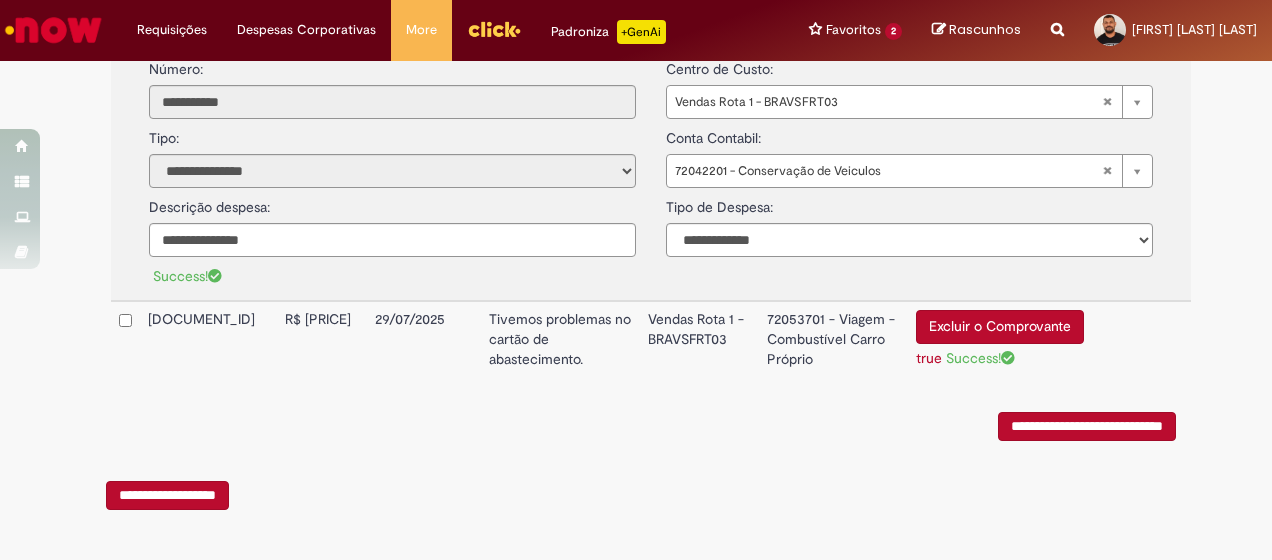 click on "**********" at bounding box center [1087, 426] 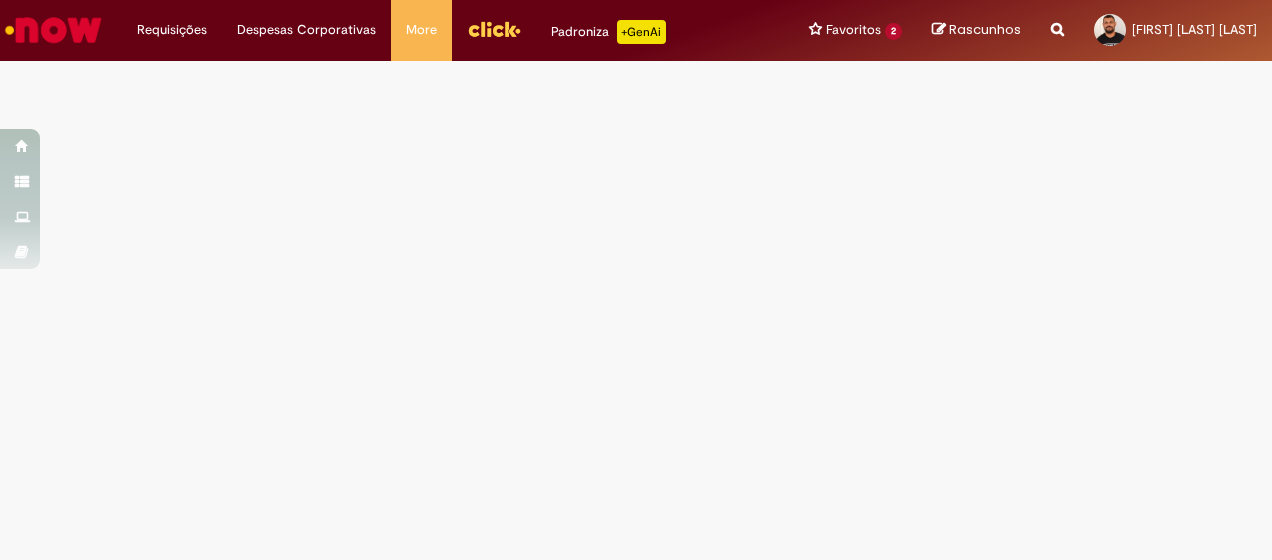 scroll, scrollTop: 0, scrollLeft: 0, axis: both 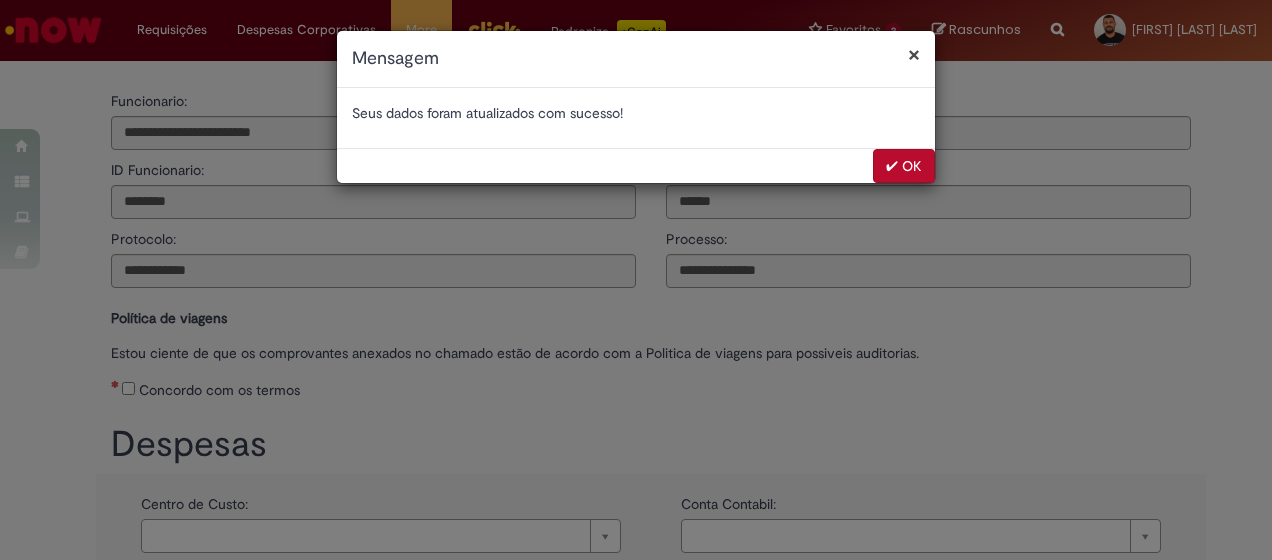 click on "✔ OK" at bounding box center (904, 166) 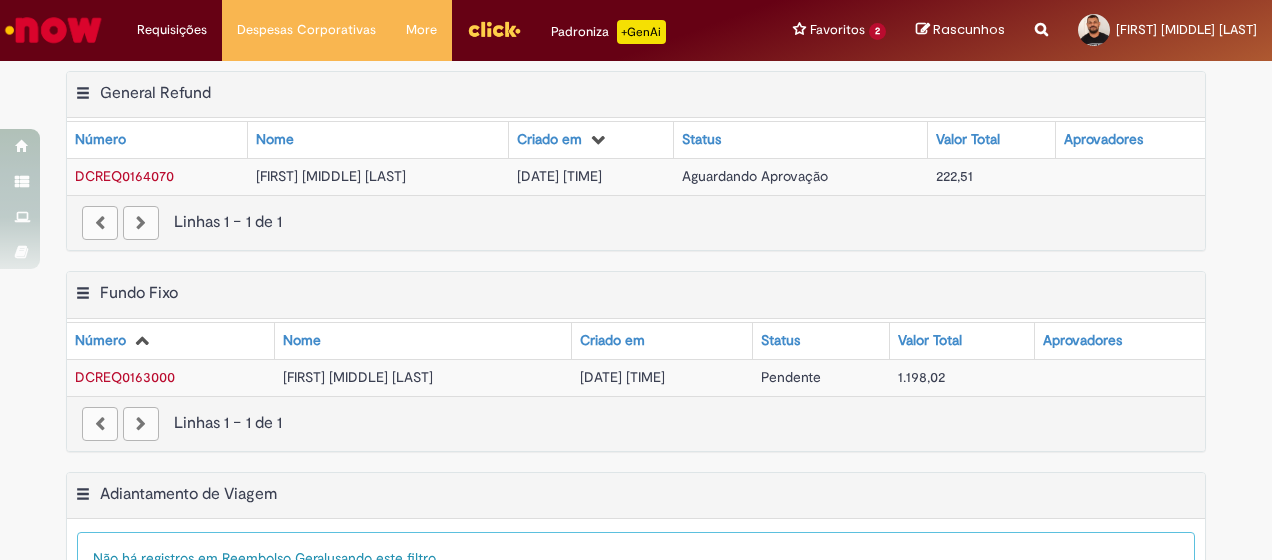 scroll, scrollTop: 0, scrollLeft: 0, axis: both 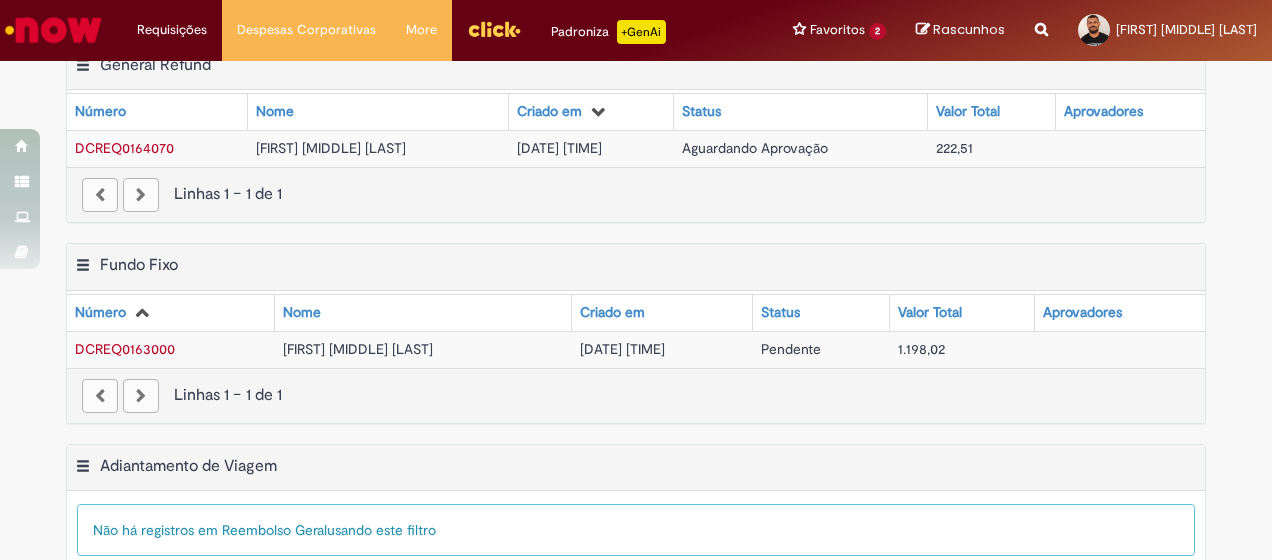 click on "[DATE] [TIME]" at bounding box center (622, 349) 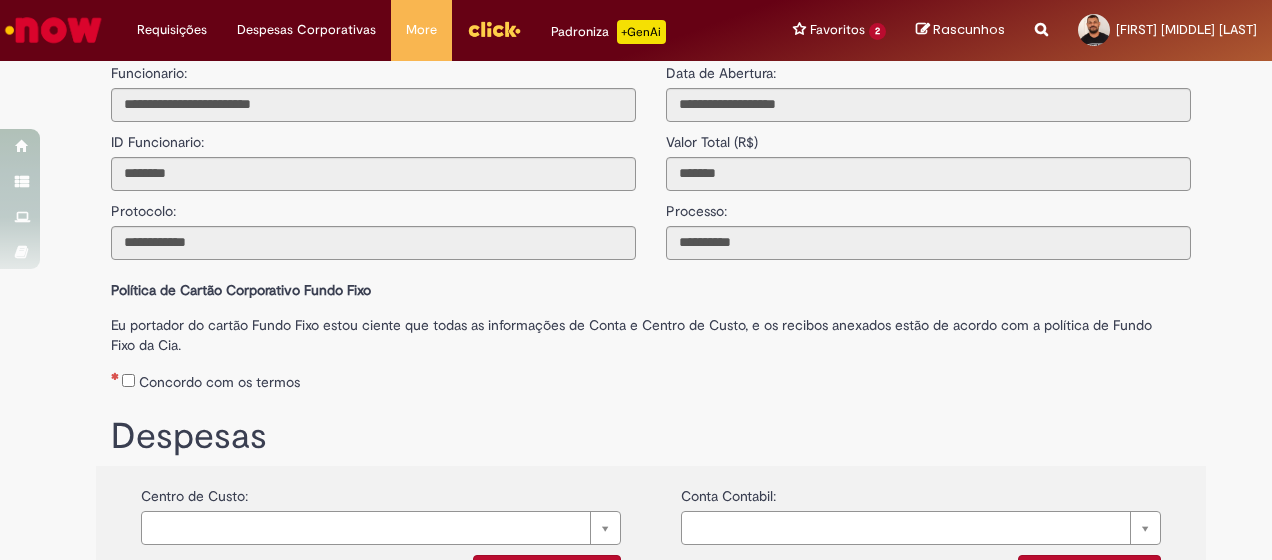 scroll, scrollTop: 0, scrollLeft: 0, axis: both 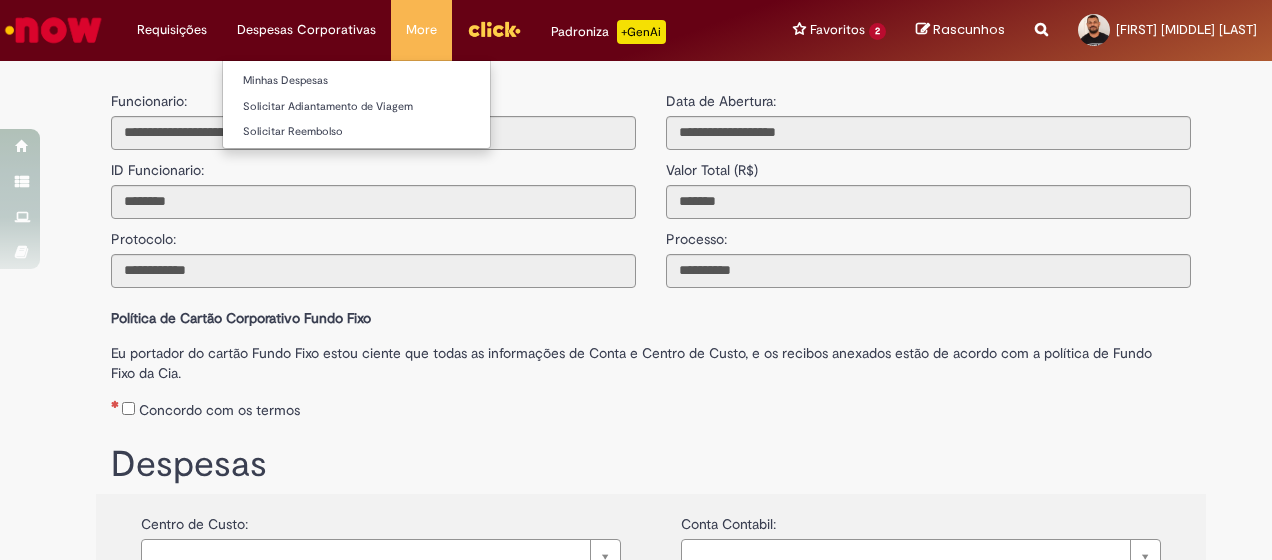 click on "Despesas Corporativas
Minhas Despesas
Solicitar Adiantamento de Viagem
Solicitar Reembolso" at bounding box center [172, 30] 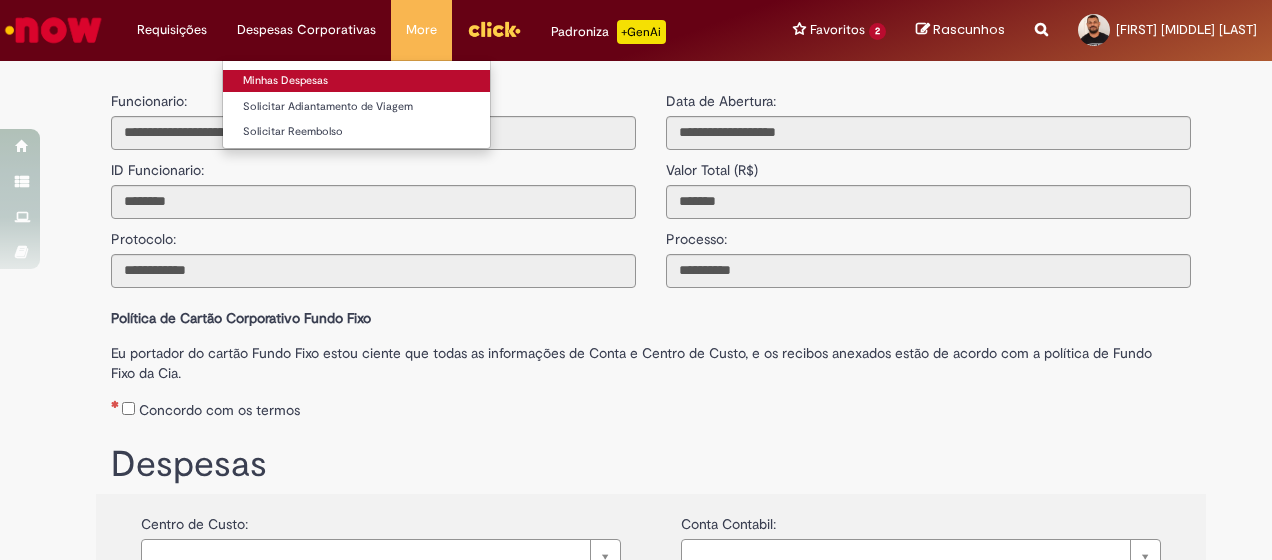 click on "Minhas Despesas" at bounding box center (356, 81) 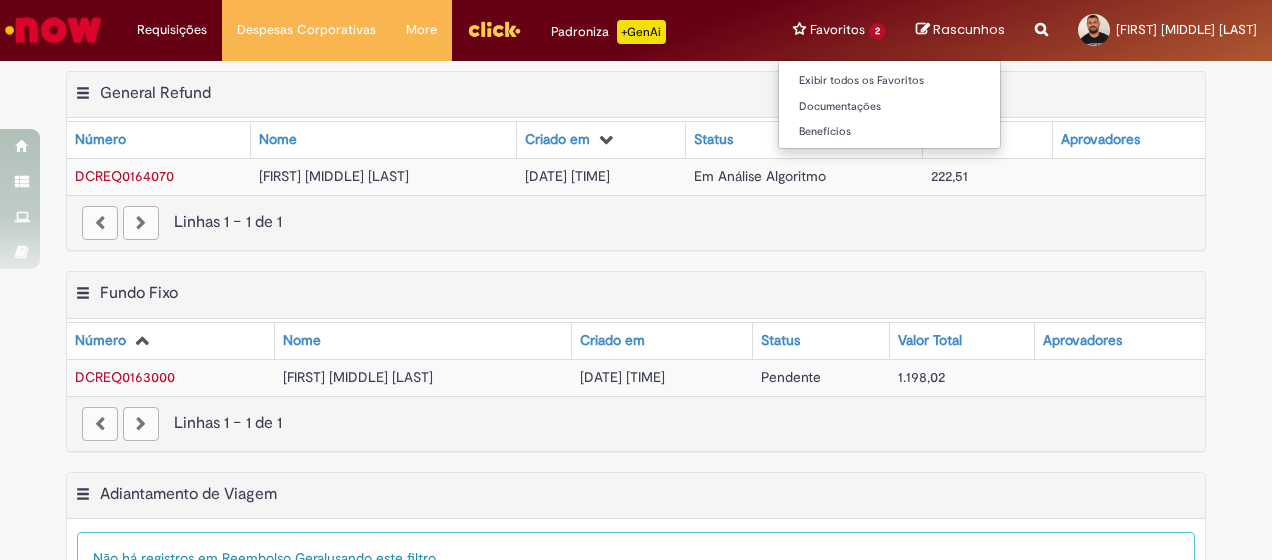 click on "Favoritos   2
Exibir todos os Favoritos
Documentações
Benefícios" at bounding box center [839, 30] 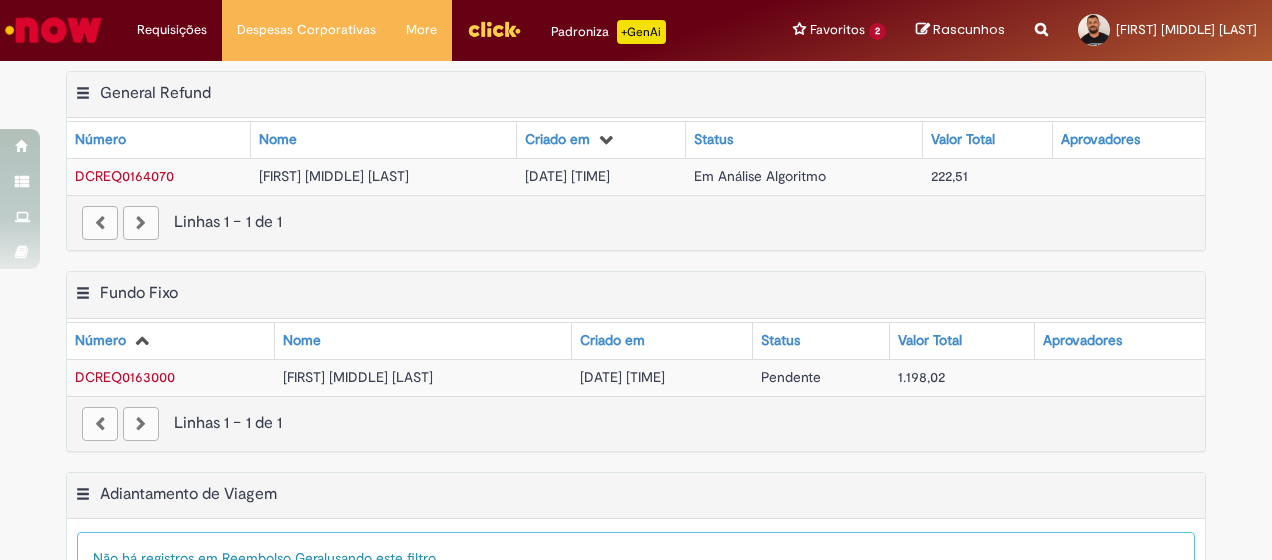 click on "222,51" at bounding box center (949, 176) 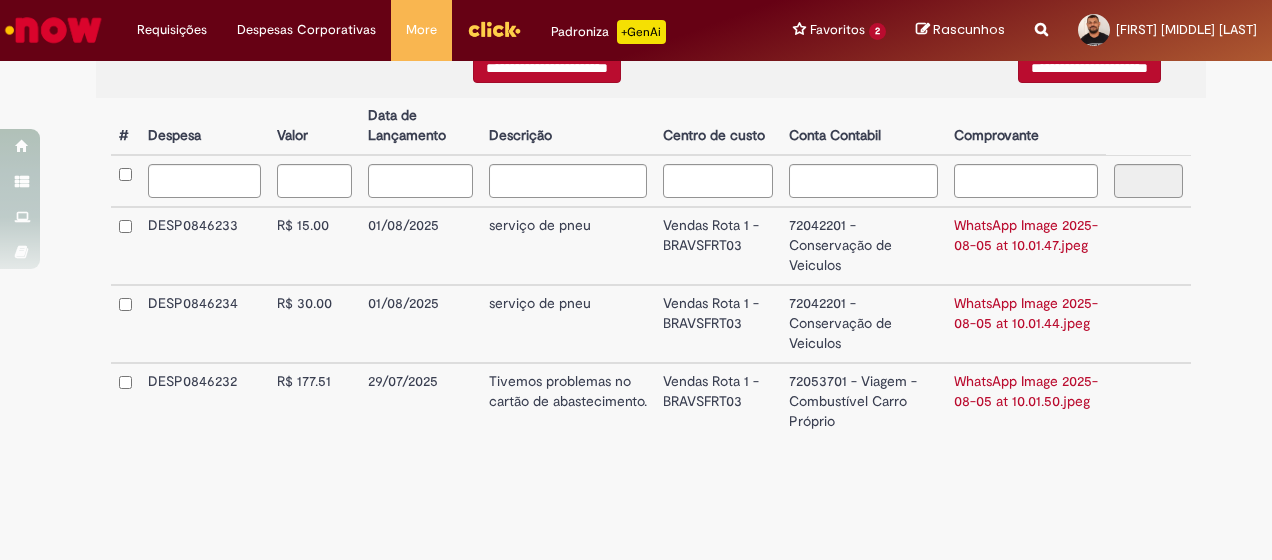 scroll, scrollTop: 0, scrollLeft: 0, axis: both 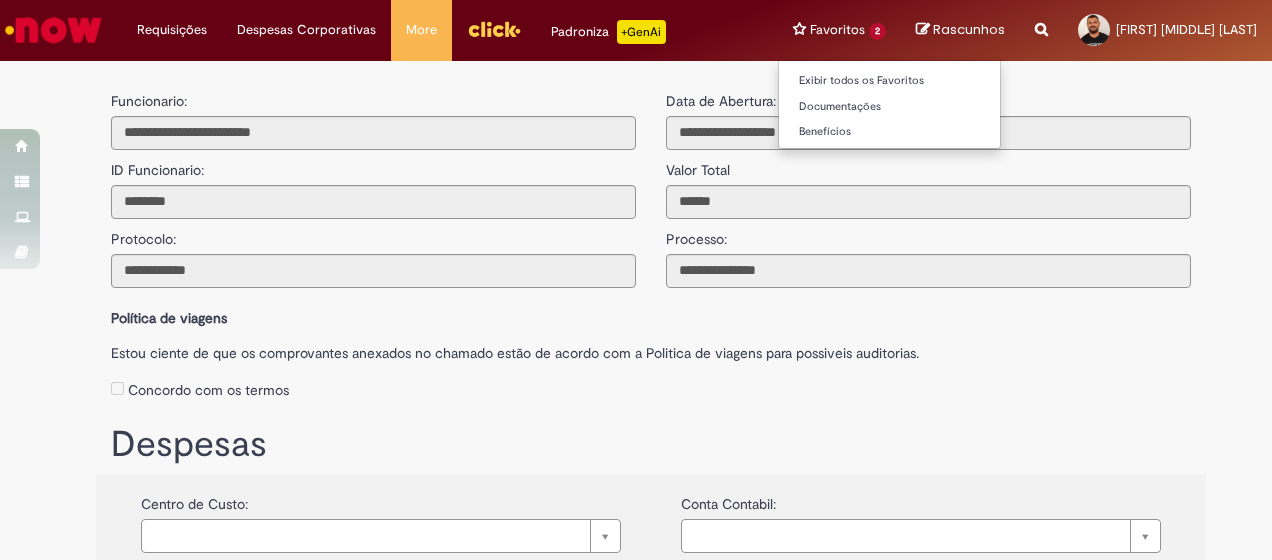 click on "Favoritos   2
Exibir todos os Favoritos
Documentações
Benefícios" at bounding box center [839, 30] 